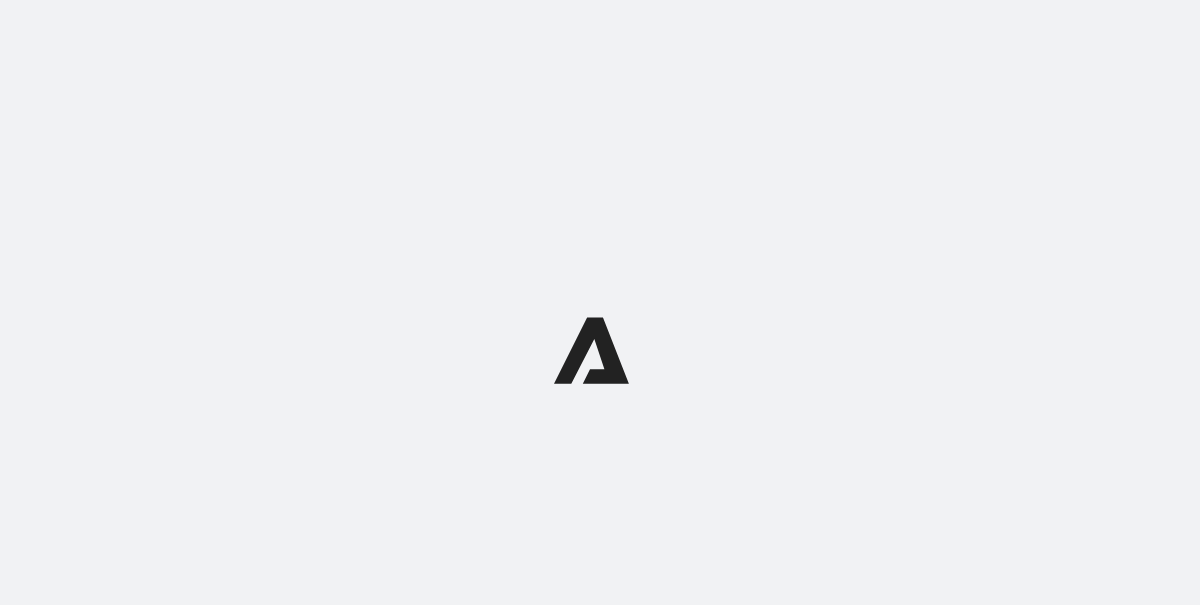 scroll, scrollTop: 0, scrollLeft: 0, axis: both 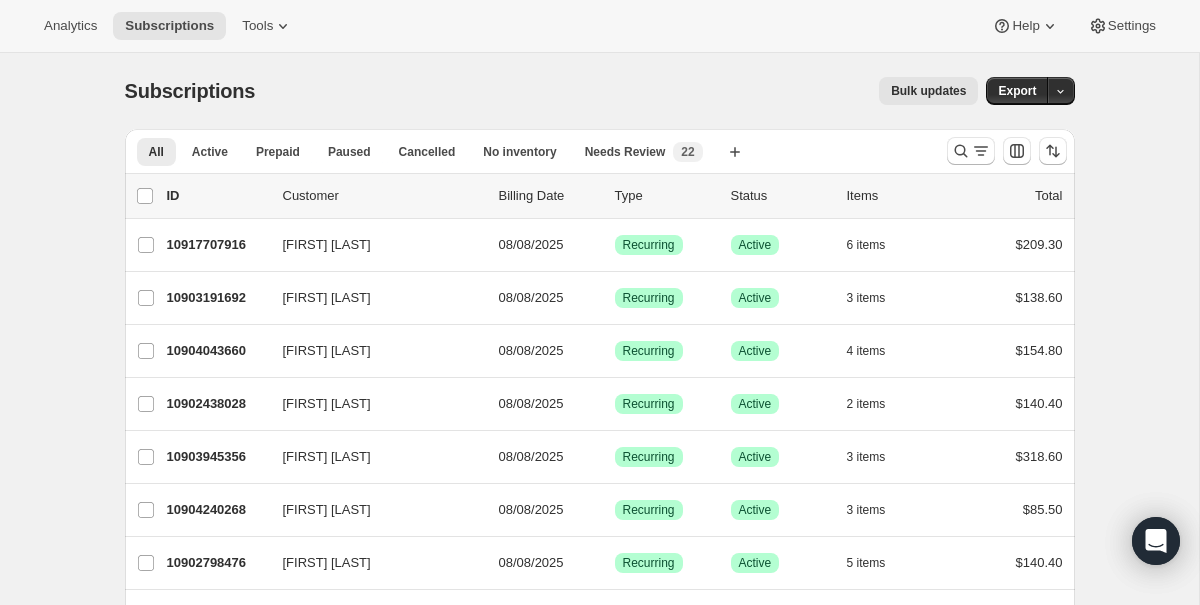 click on "Bulk updates" at bounding box center [928, 91] 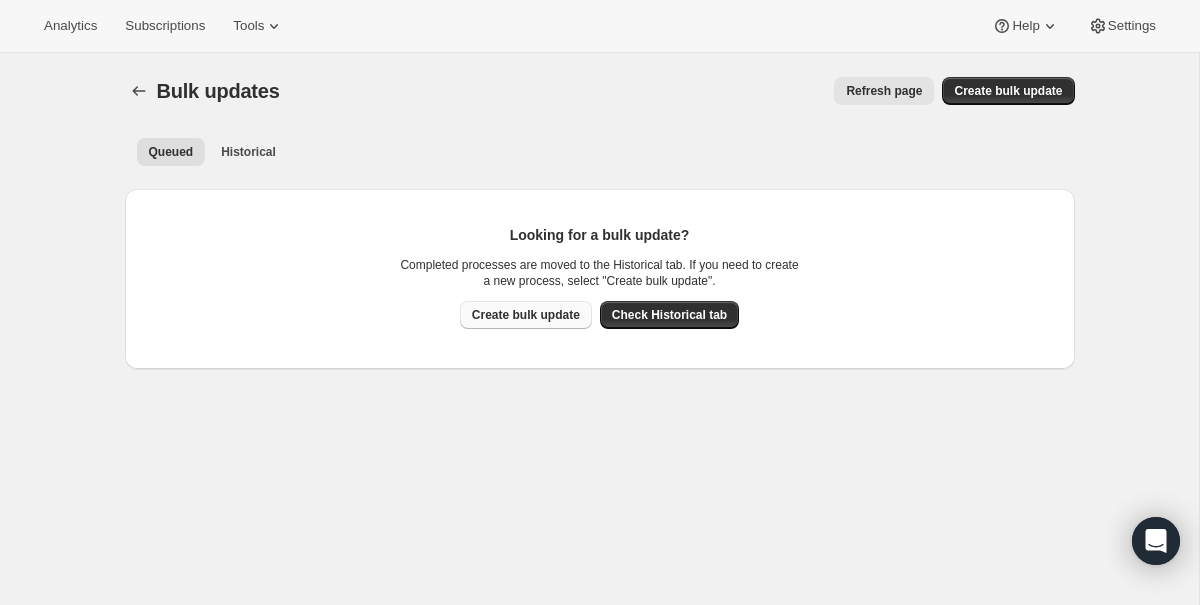 click on "Create bulk update" at bounding box center (526, 315) 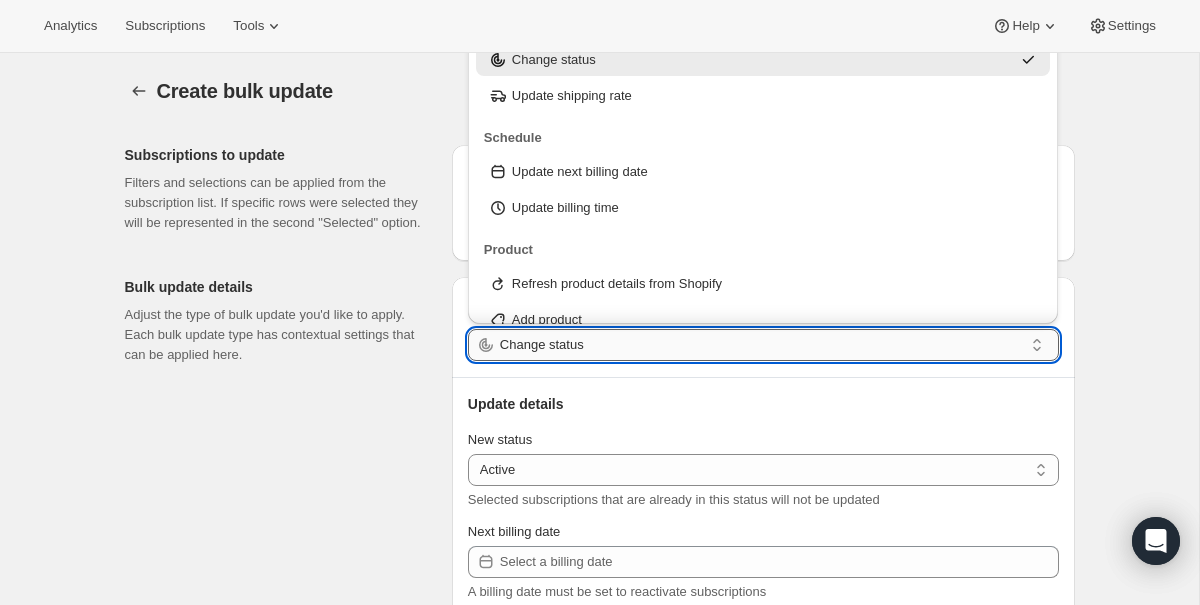 click on "Change status" at bounding box center [761, 345] 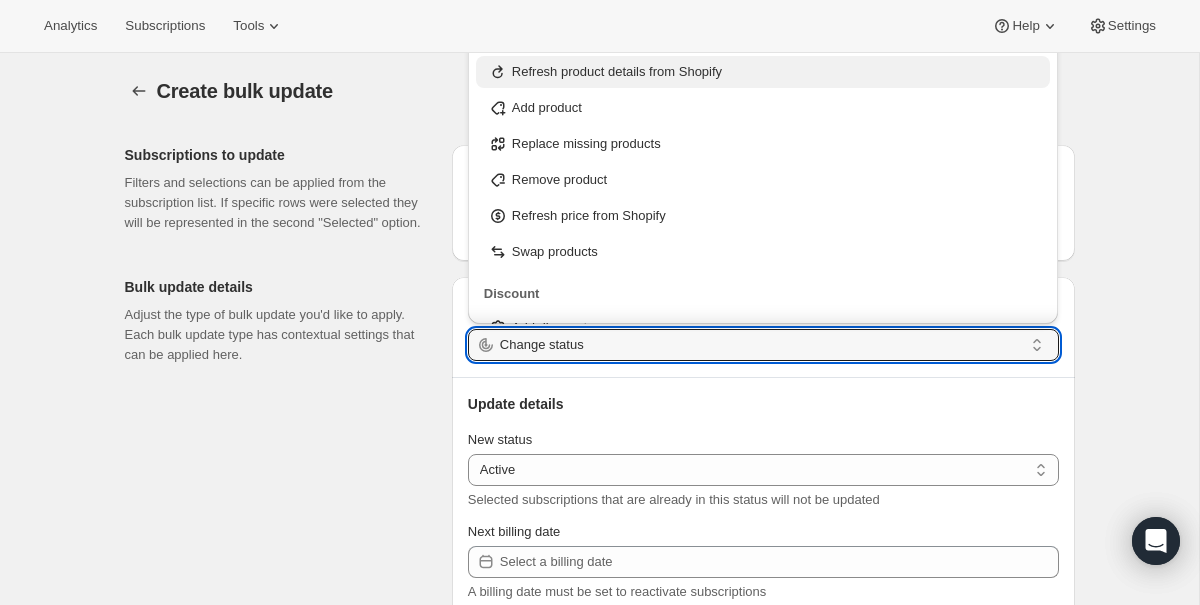 scroll, scrollTop: 214, scrollLeft: 0, axis: vertical 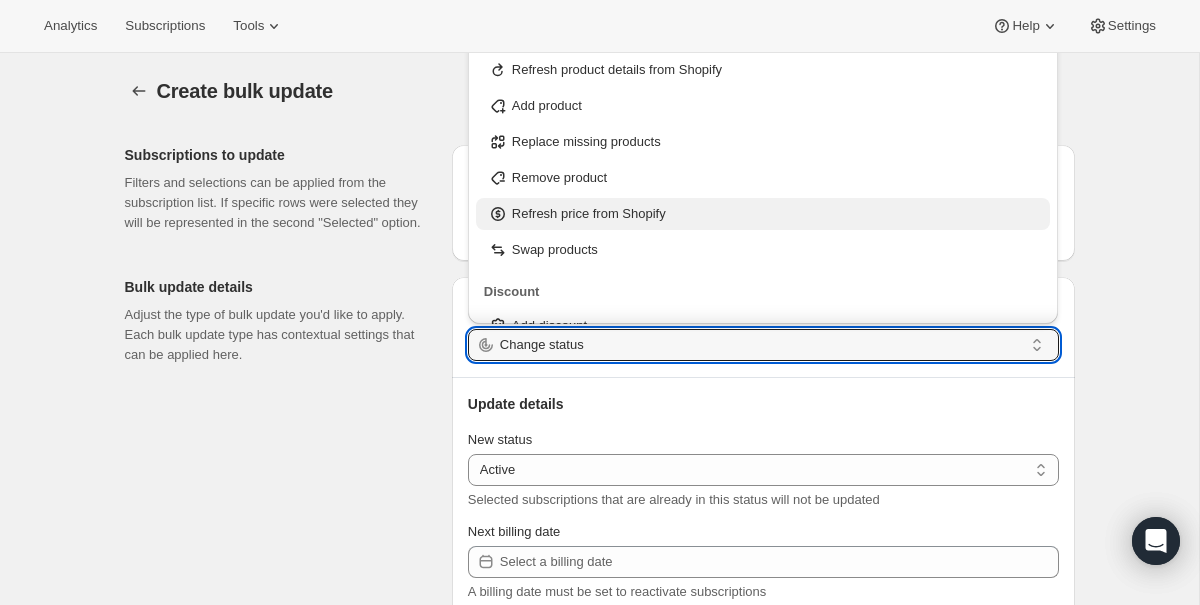 click on "Refresh price from Shopify" at bounding box center (589, 214) 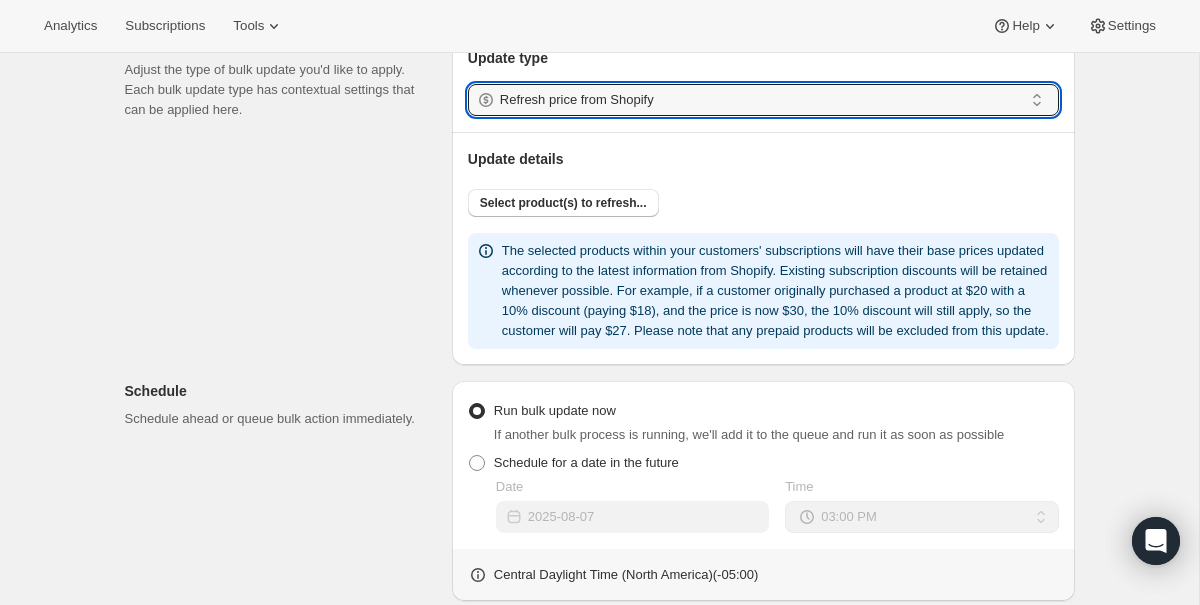 scroll, scrollTop: 248, scrollLeft: 0, axis: vertical 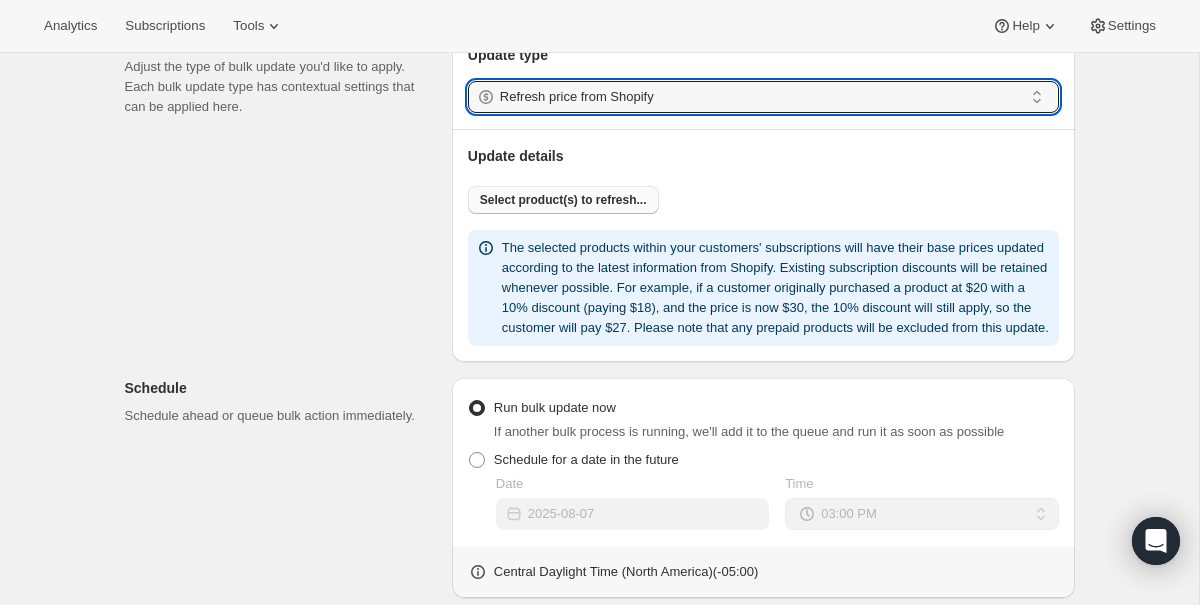 click on "Select product(s) to refresh..." at bounding box center (563, 200) 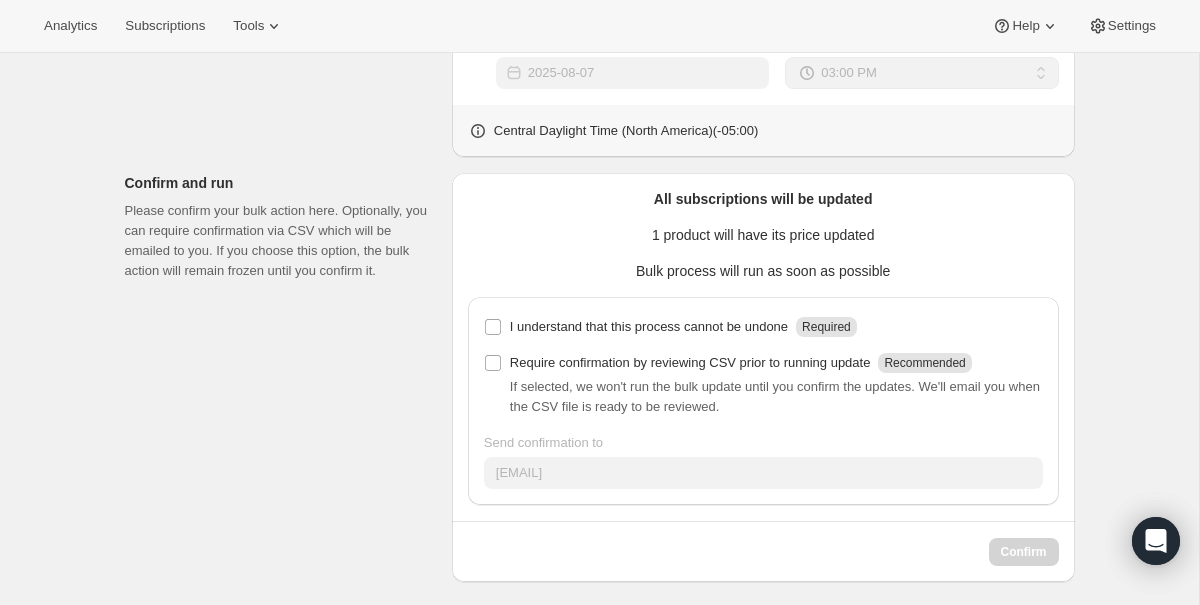 scroll, scrollTop: 780, scrollLeft: 0, axis: vertical 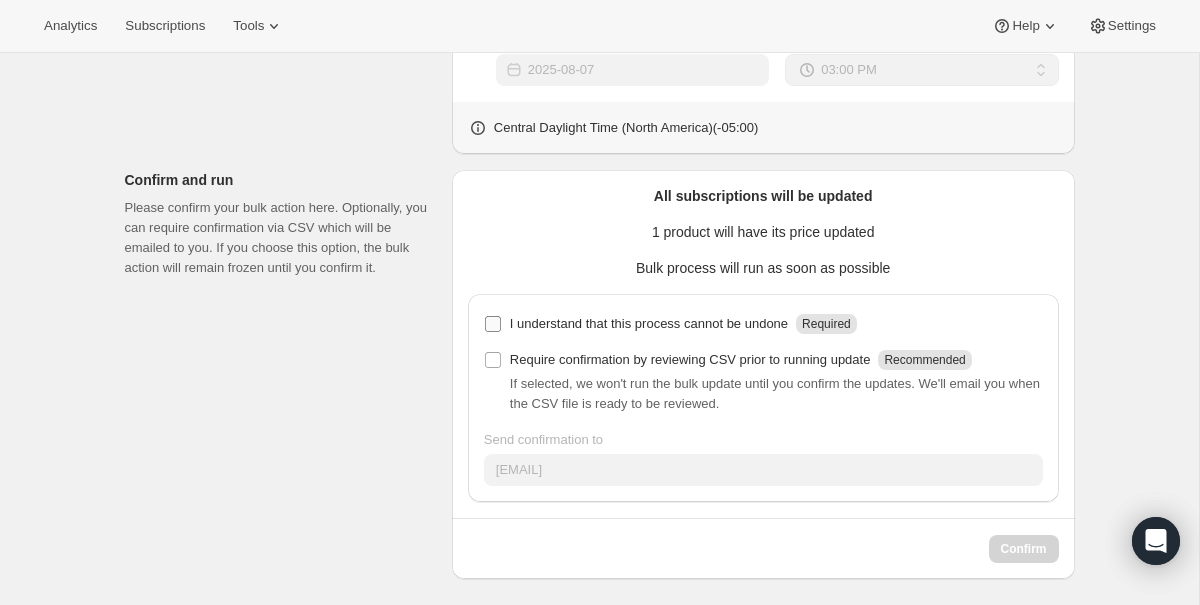 click on "I understand that this process cannot be undone Required" at bounding box center [493, 324] 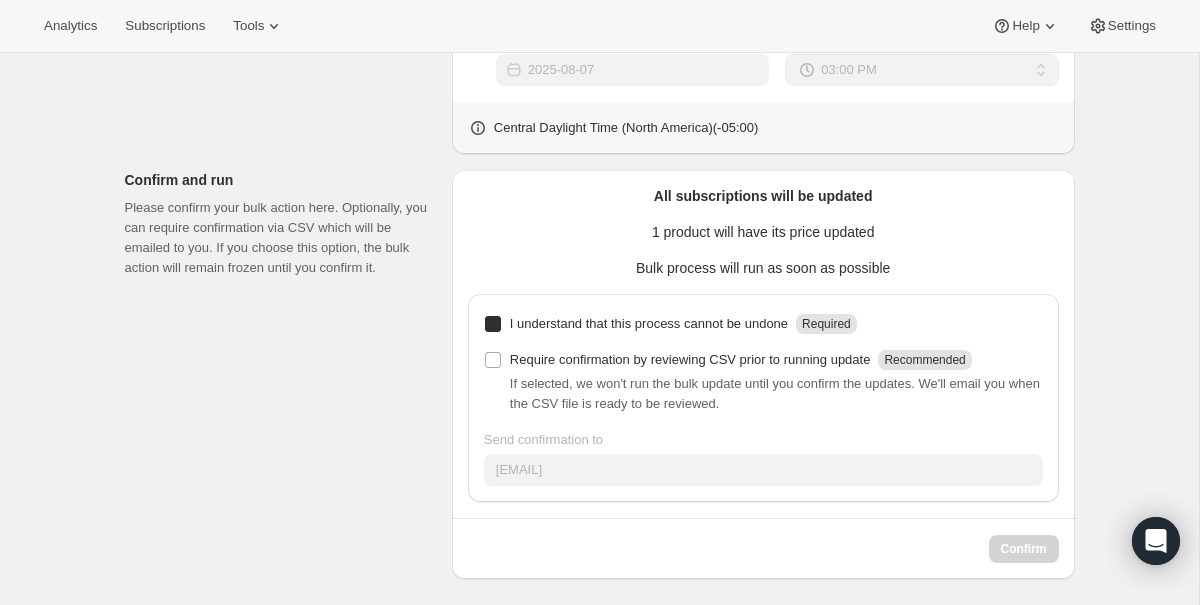 checkbox on "true" 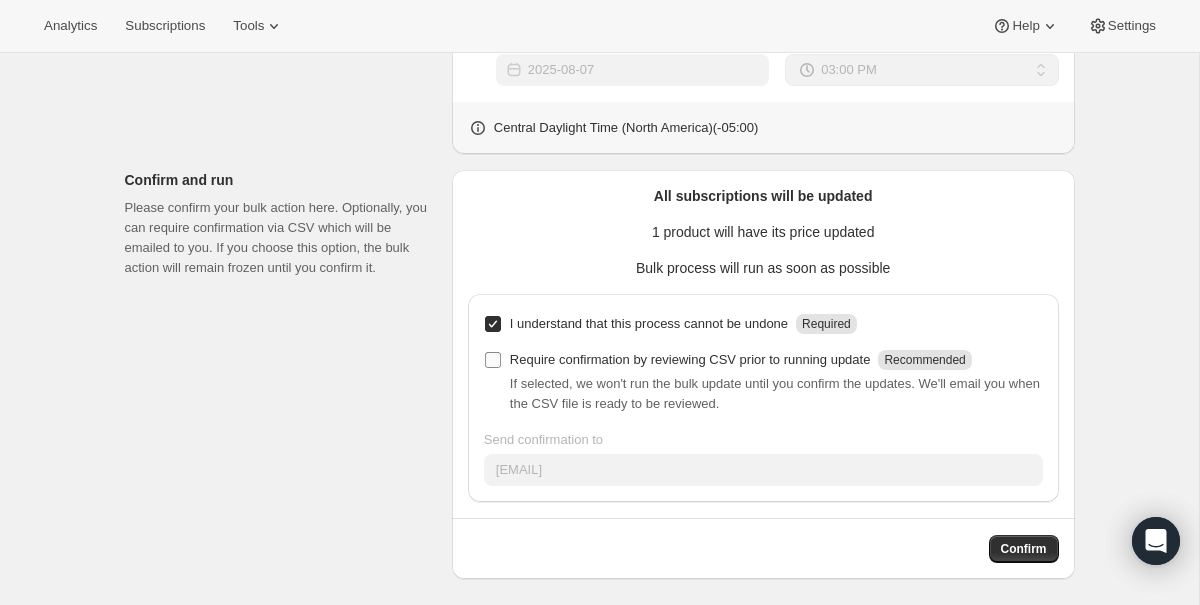click on "Require confirmation by reviewing CSV prior to running update Recommended" at bounding box center (493, 360) 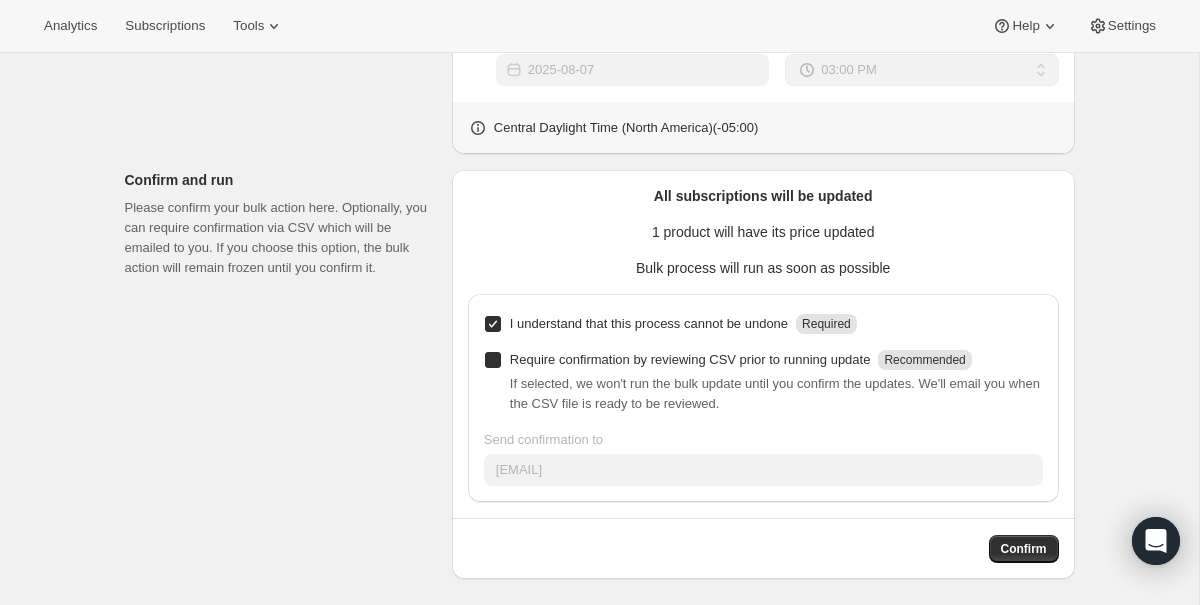 checkbox on "true" 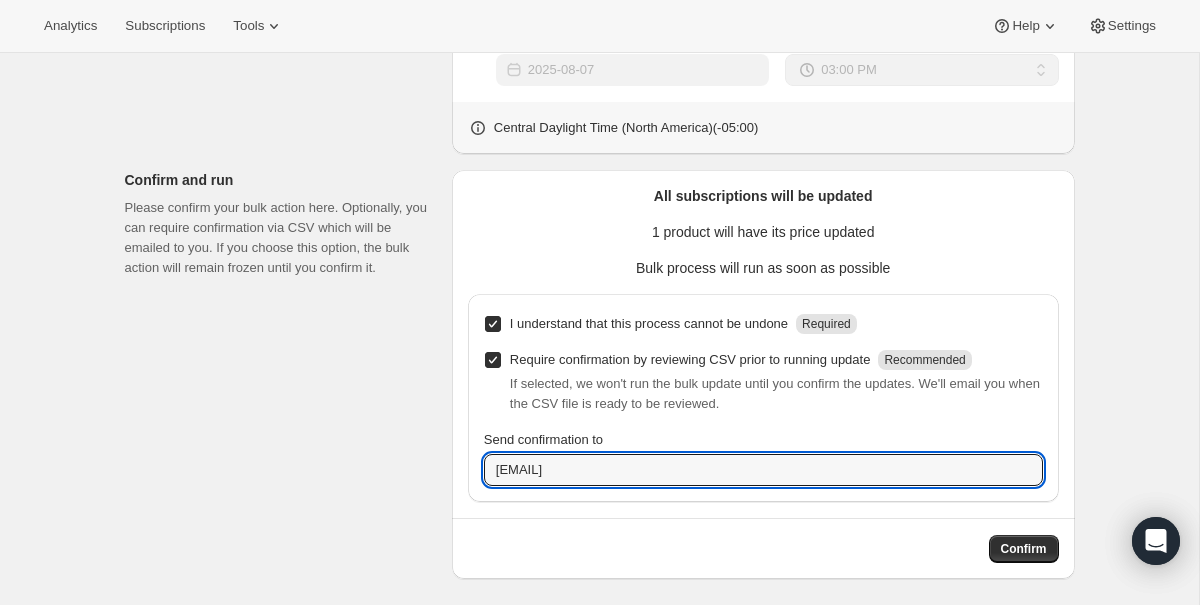 drag, startPoint x: 559, startPoint y: 490, endPoint x: 443, endPoint y: 485, distance: 116.10771 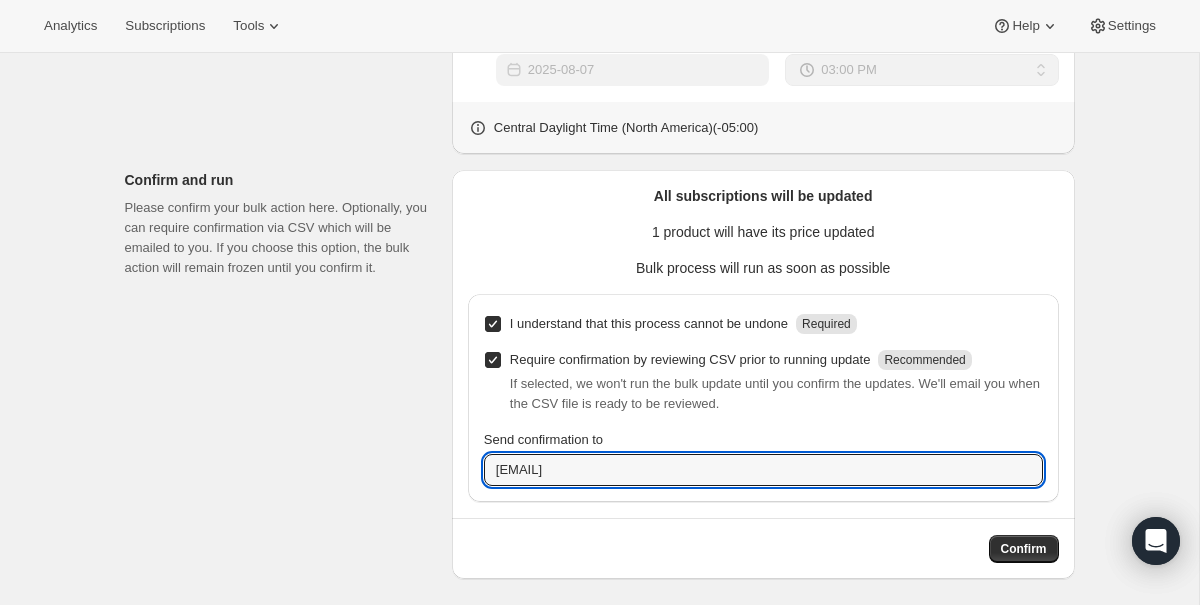 scroll, scrollTop: 806, scrollLeft: 0, axis: vertical 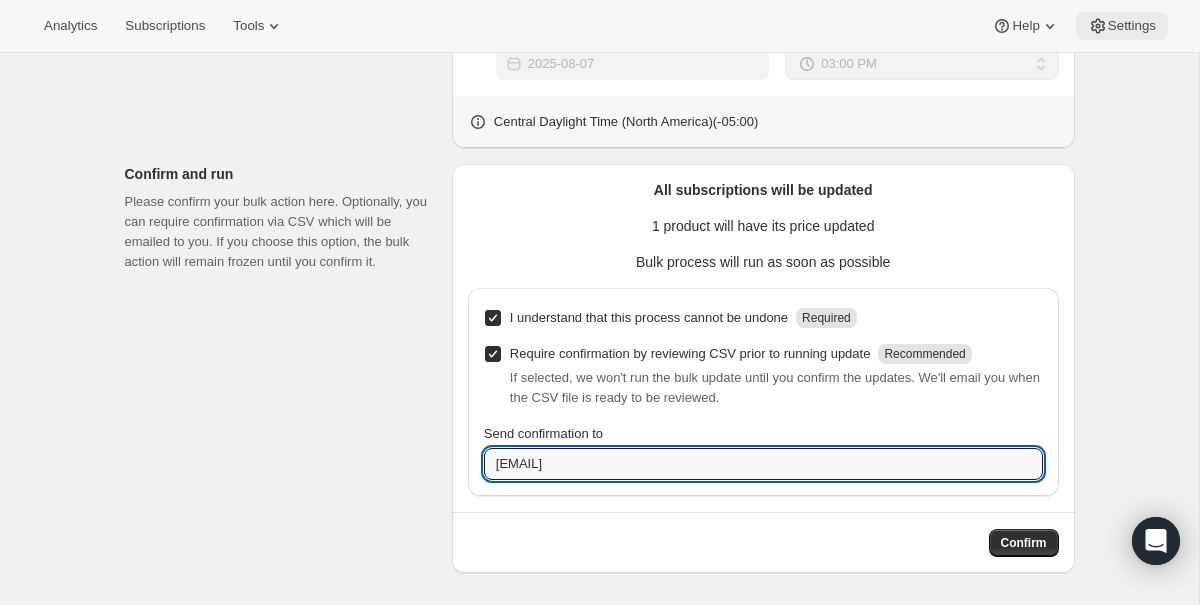 type on "andrew@onehopewine.com" 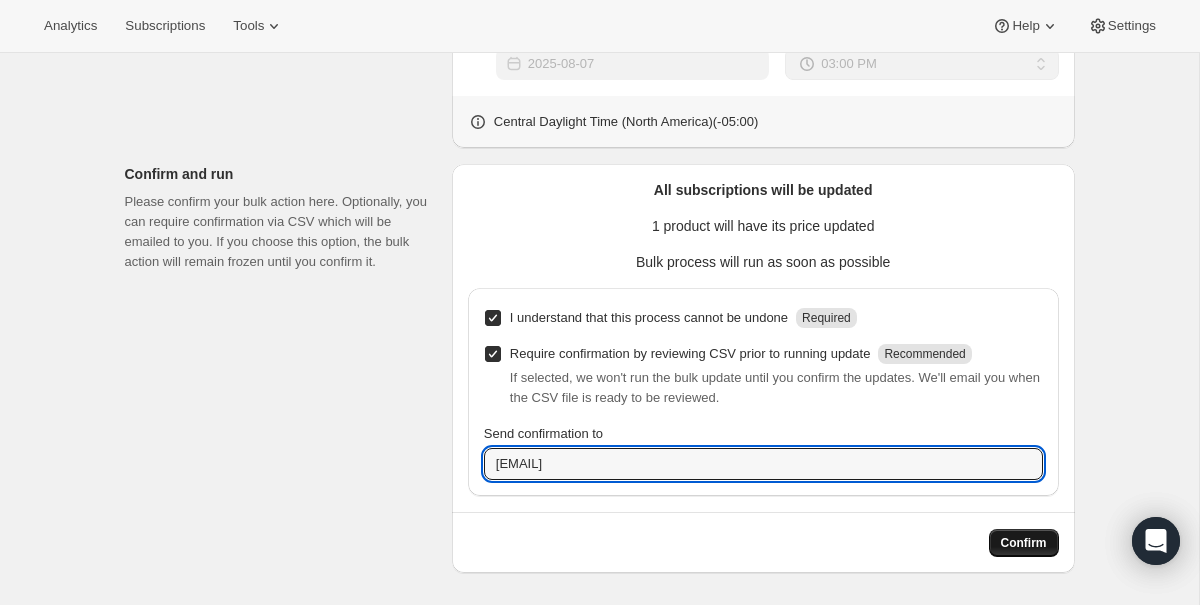 click on "Confirm" at bounding box center (1024, 543) 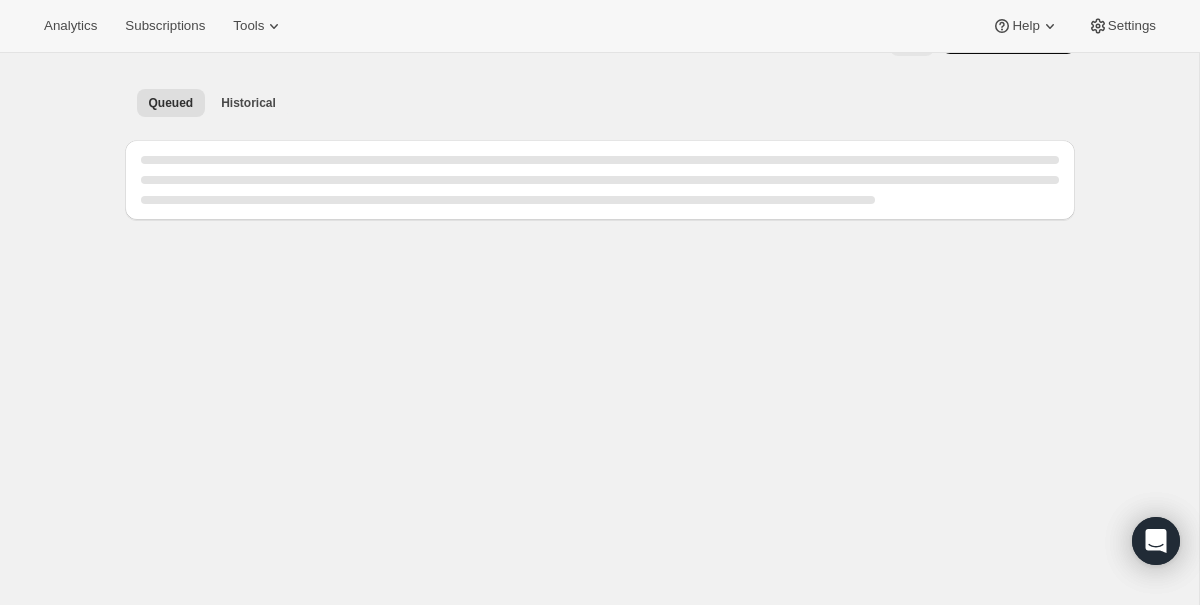 scroll, scrollTop: 0, scrollLeft: 0, axis: both 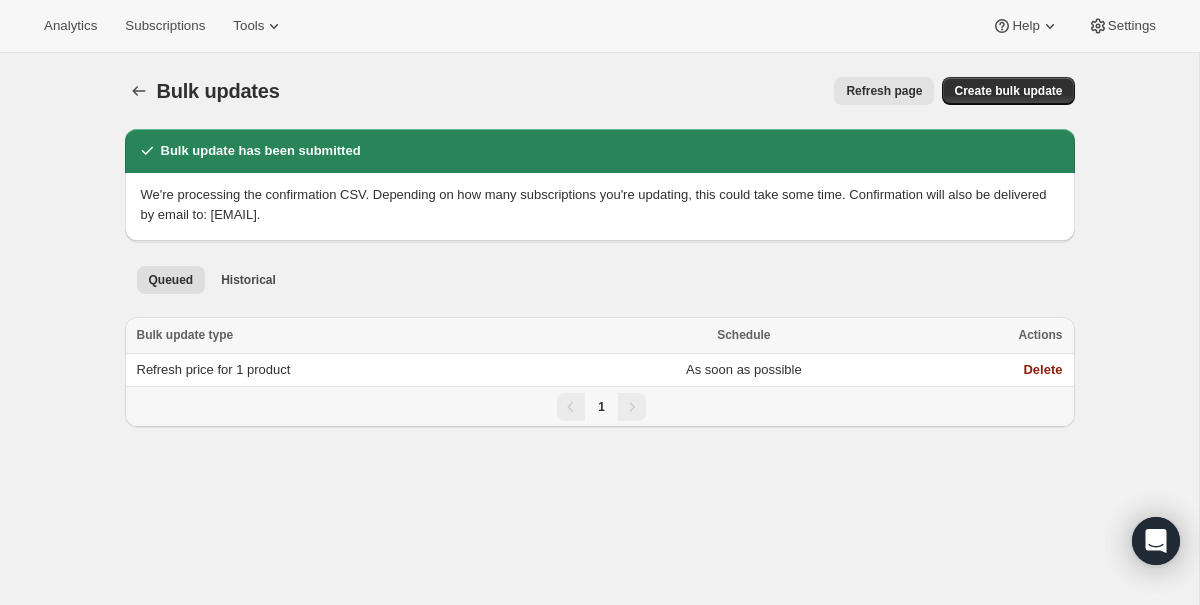 click on "Queued Historical More views" at bounding box center (600, 279) 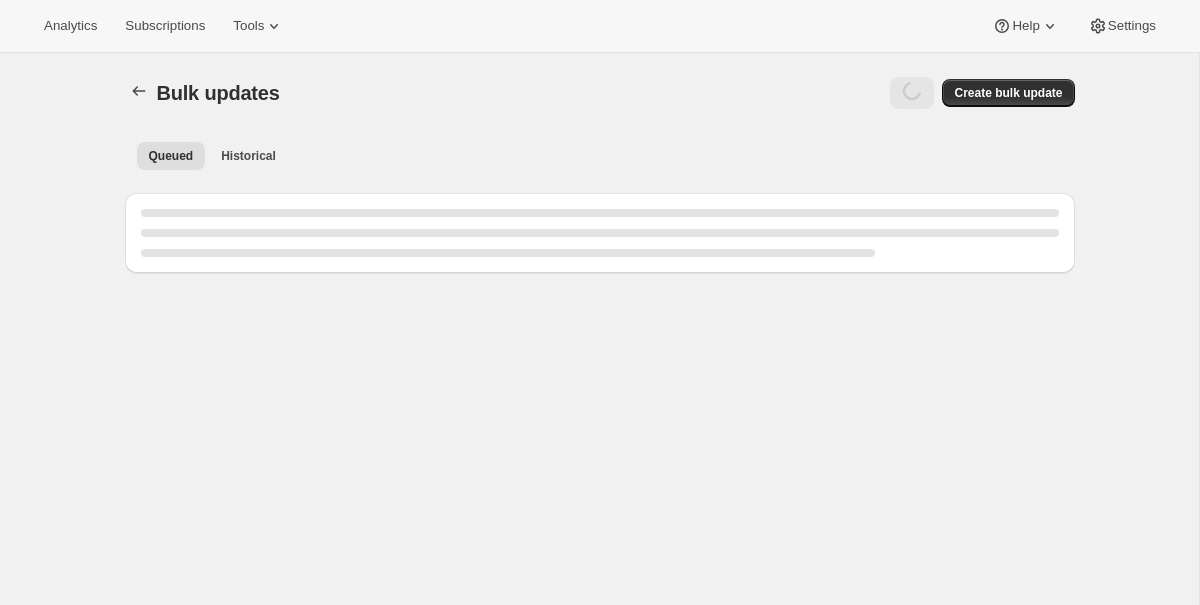 scroll, scrollTop: 0, scrollLeft: 0, axis: both 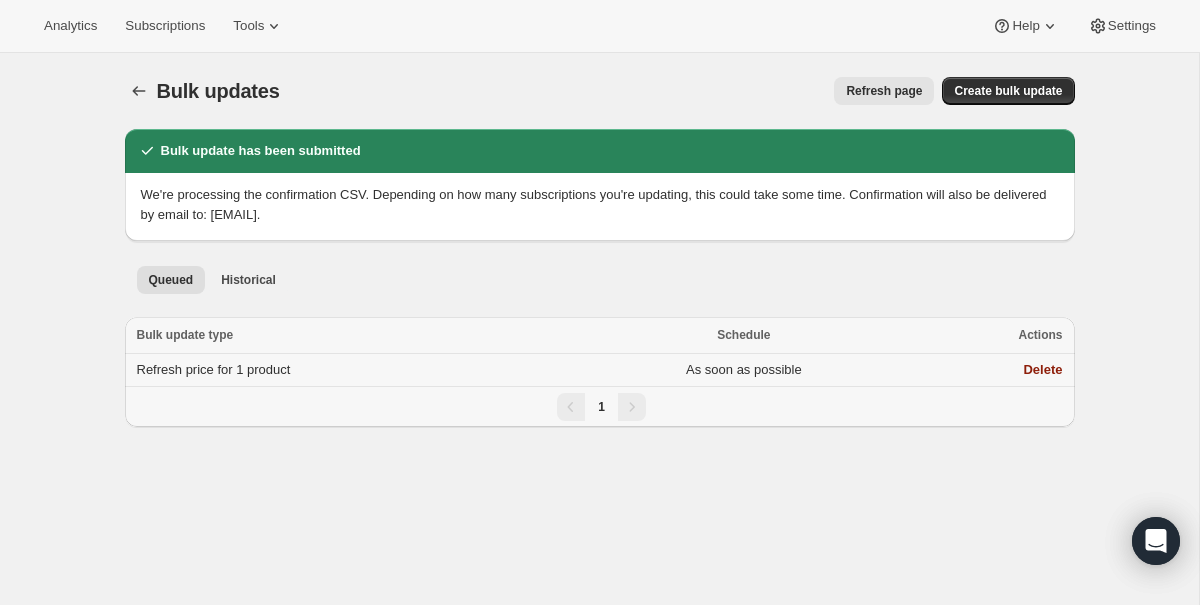 click on "Refresh price for 1 product" at bounding box center [351, 370] 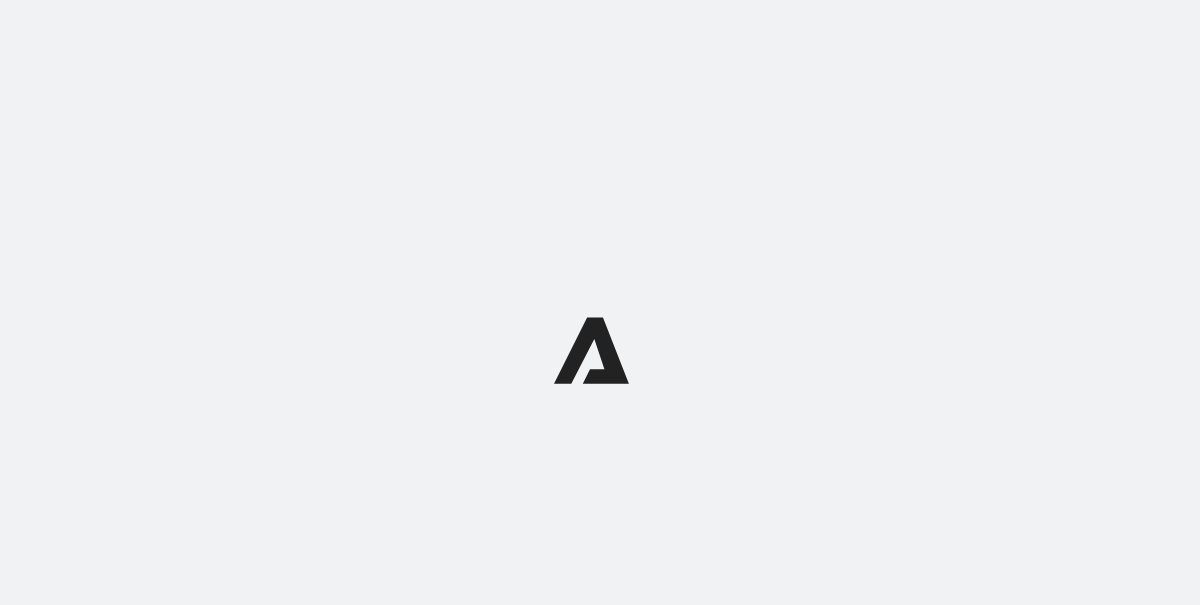 scroll, scrollTop: 0, scrollLeft: 0, axis: both 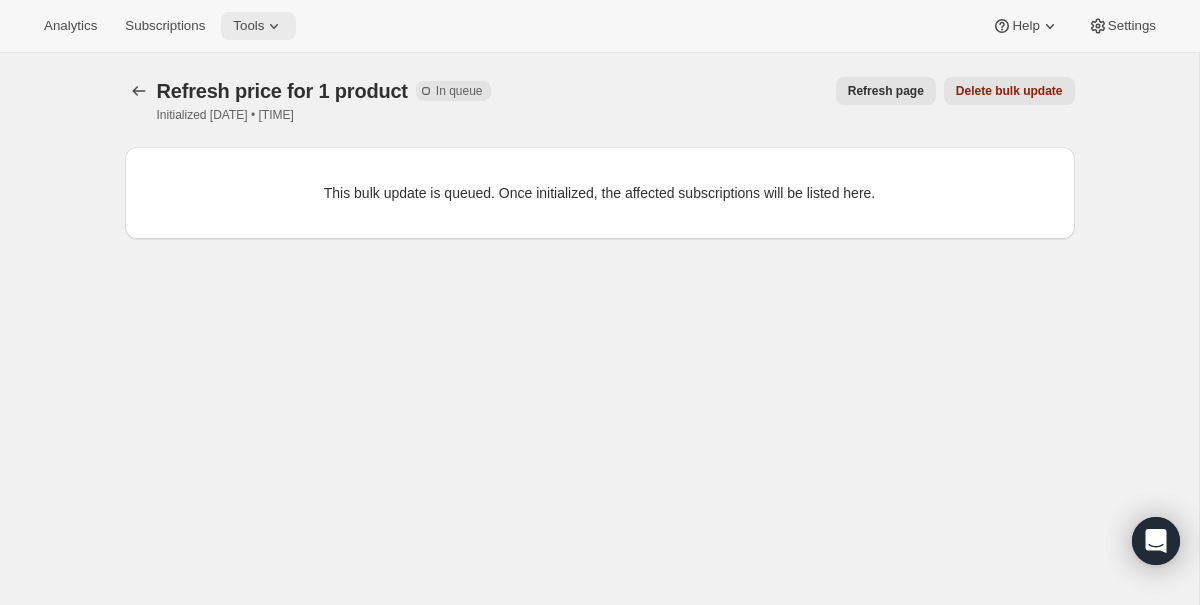 click on "Tools" at bounding box center (248, 26) 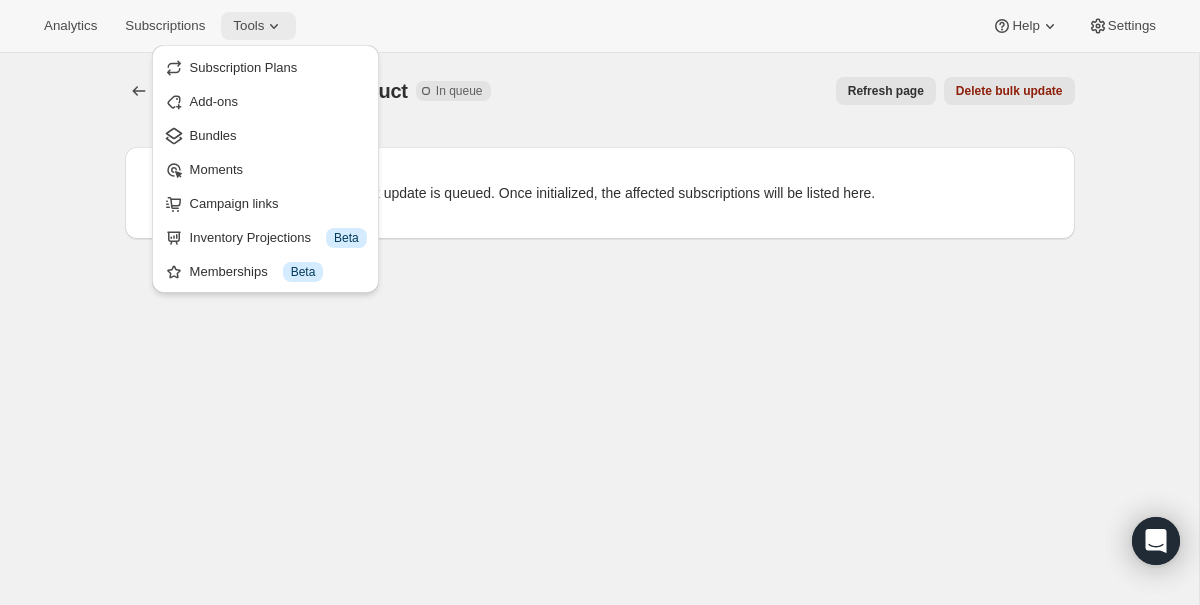 click on "Tools" at bounding box center [248, 26] 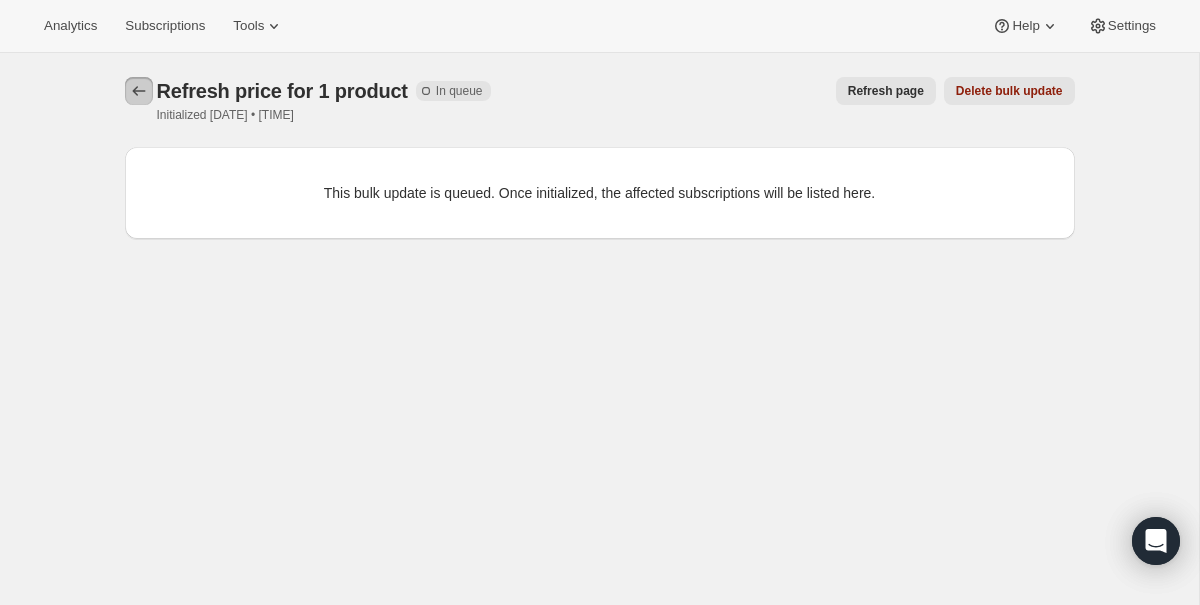 click 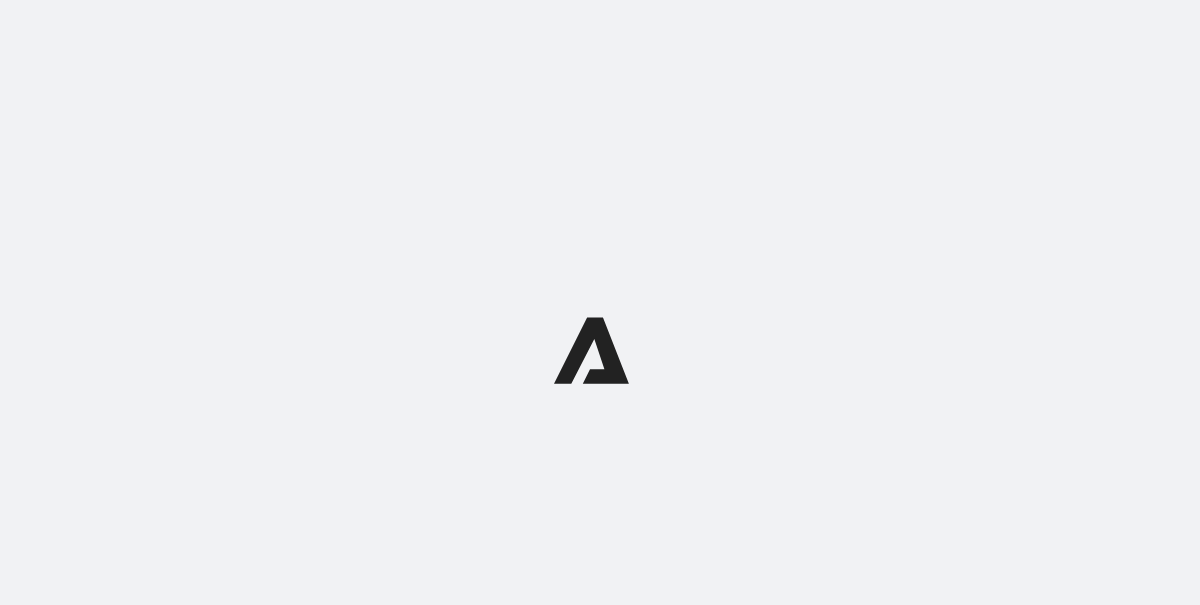 scroll, scrollTop: 0, scrollLeft: 0, axis: both 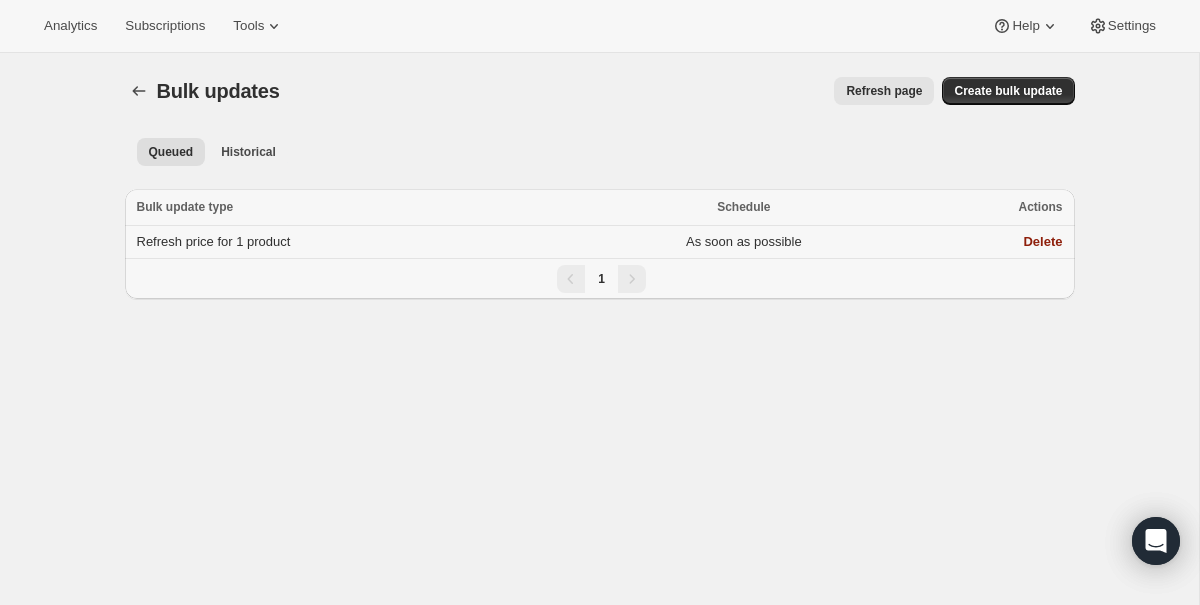 click on "Refresh price for 1 product" at bounding box center [351, 242] 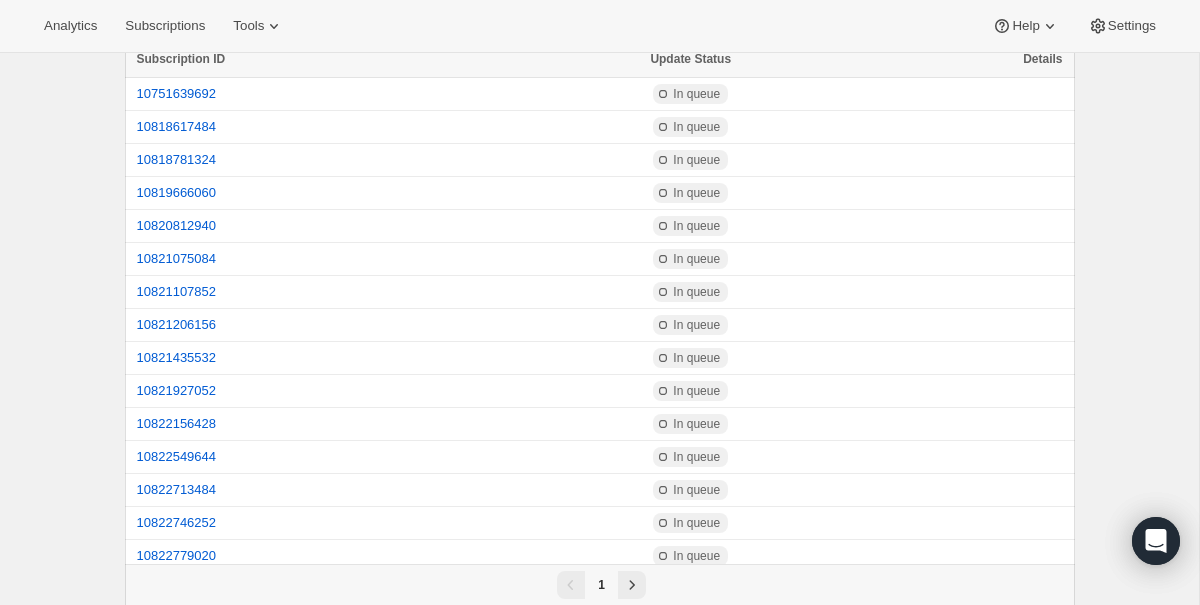scroll, scrollTop: 0, scrollLeft: 0, axis: both 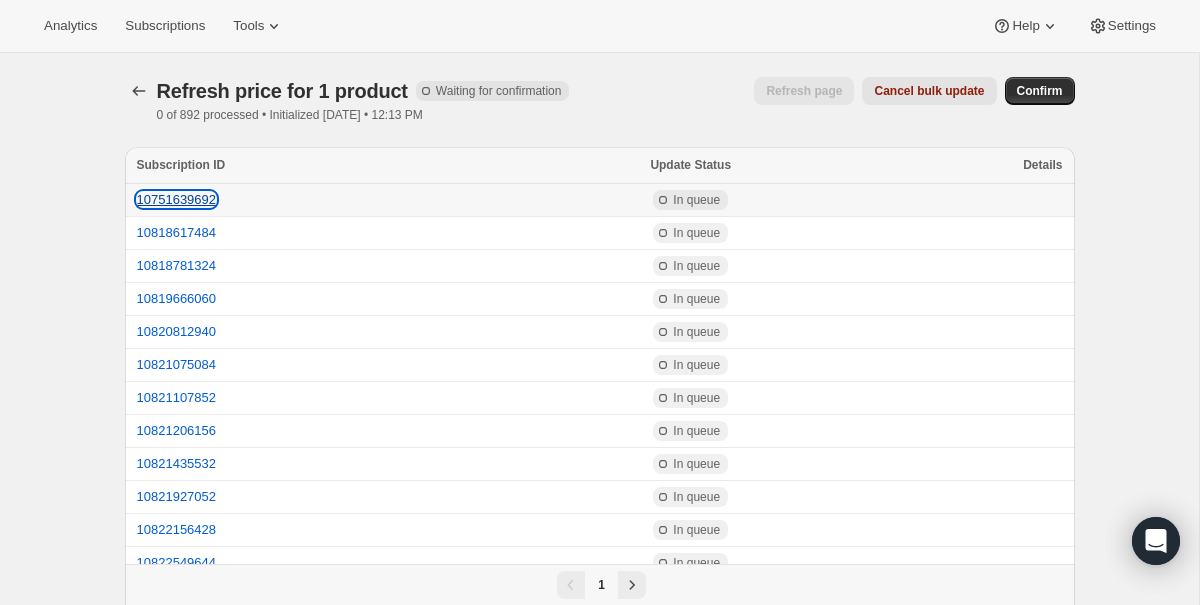 click on "10751639692" at bounding box center [177, 199] 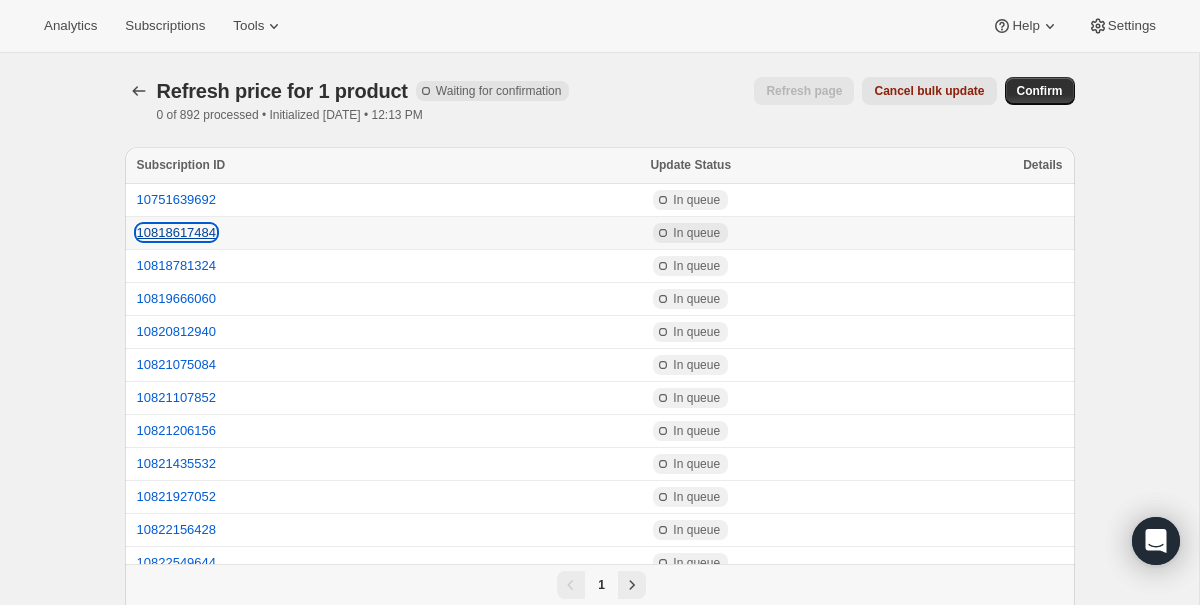 click on "10818617484" at bounding box center [177, 232] 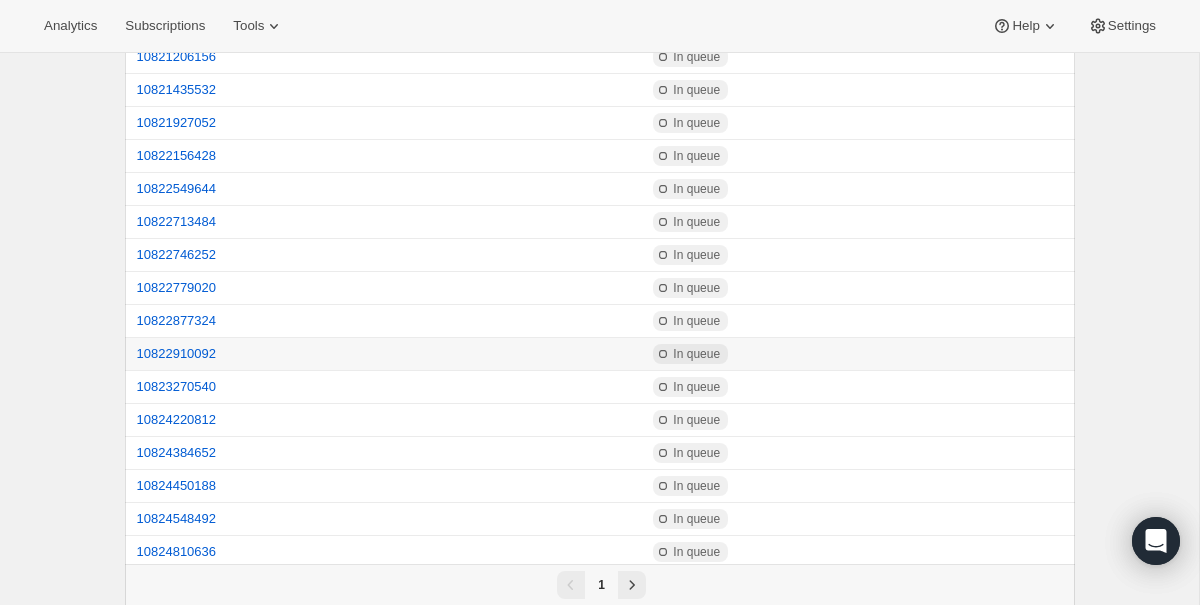 scroll, scrollTop: 0, scrollLeft: 0, axis: both 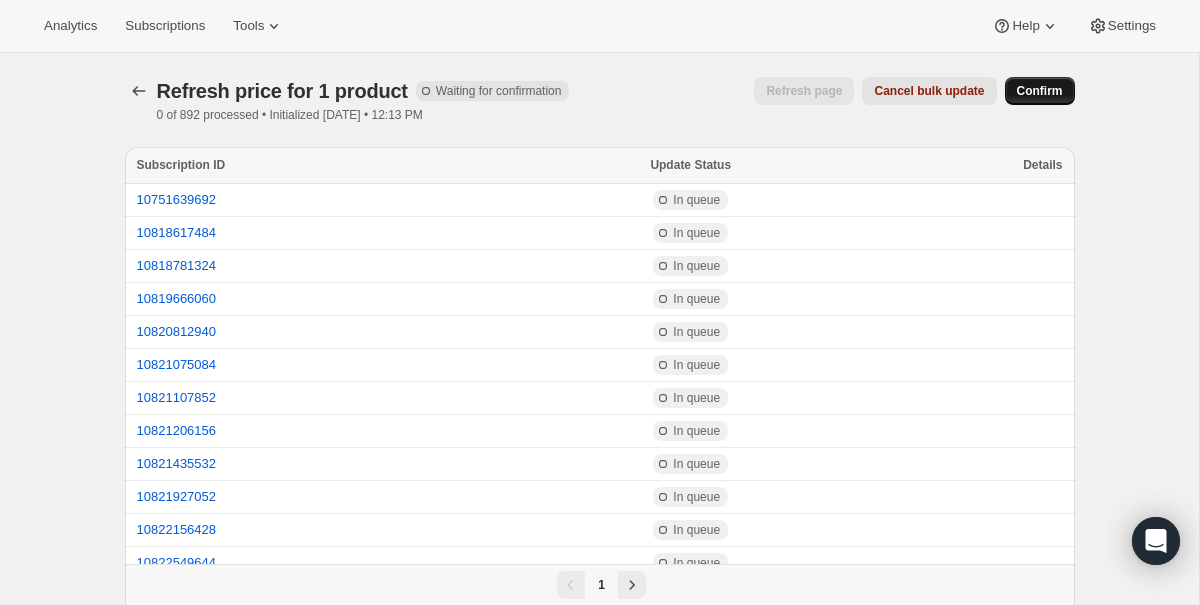 click on "Confirm" at bounding box center (1040, 91) 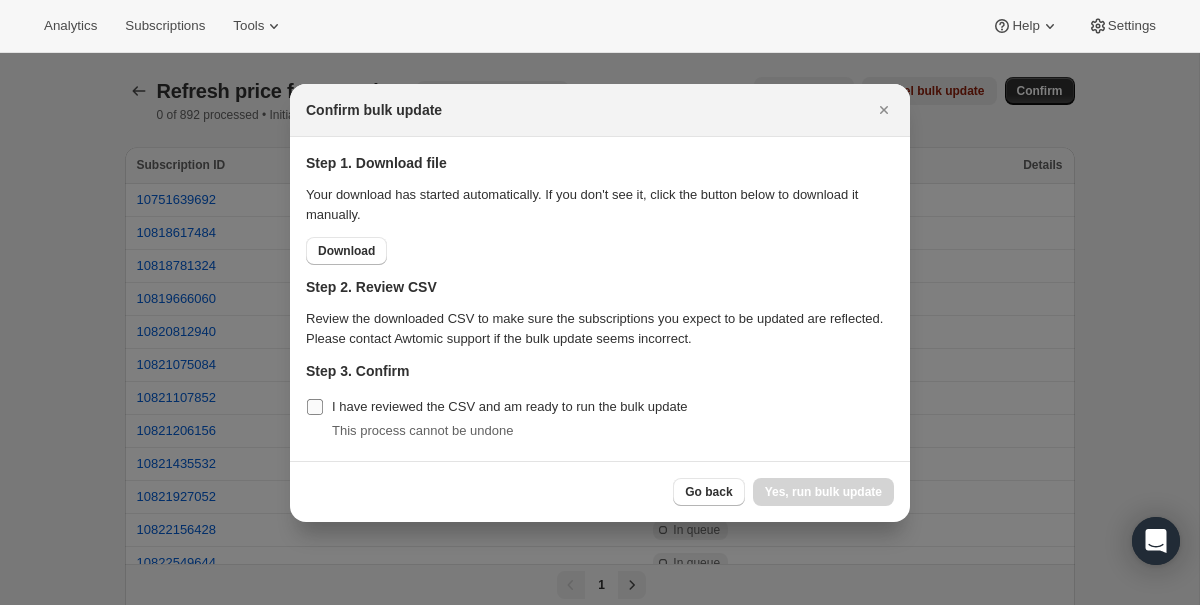 click on "I have reviewed the CSV and am ready to run the bulk update" at bounding box center [315, 407] 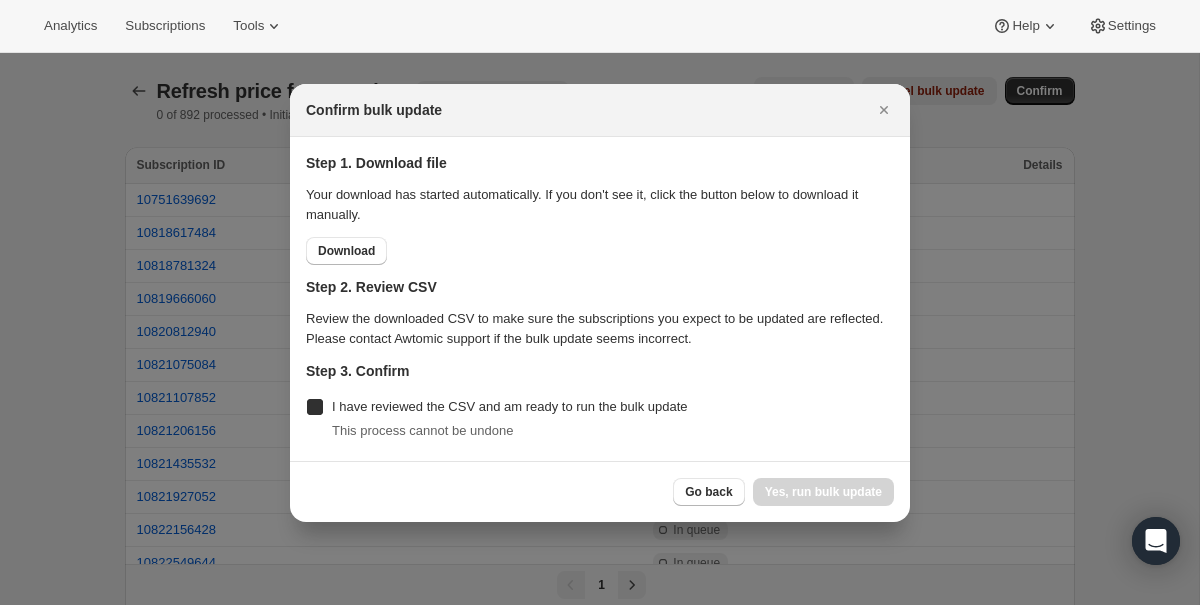 checkbox on "true" 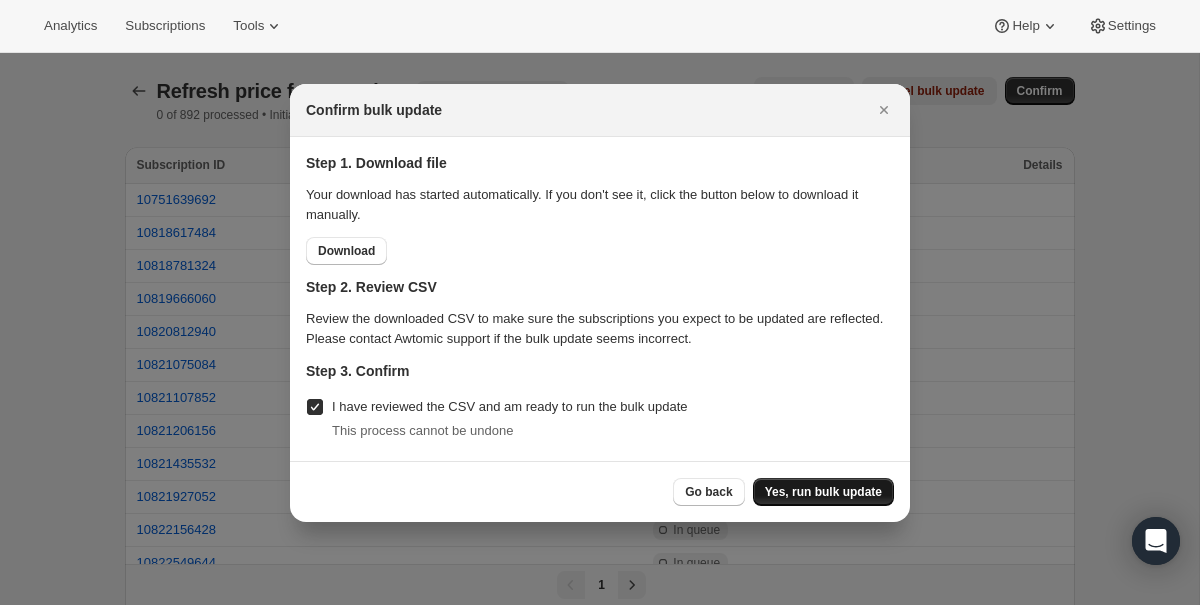 click on "Yes, run bulk update" at bounding box center (823, 492) 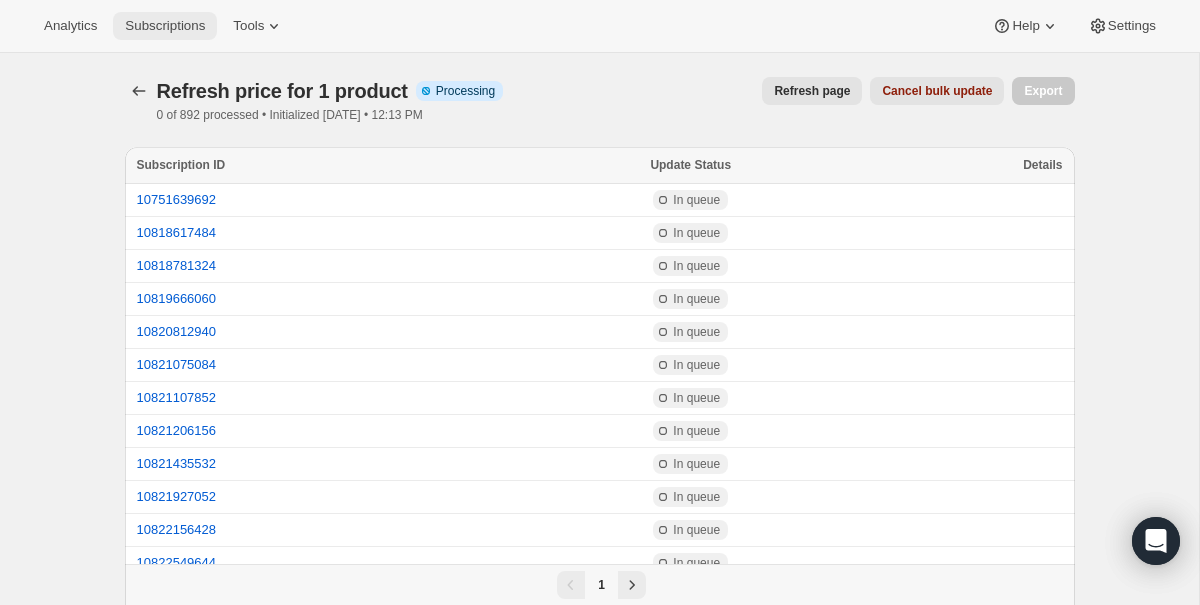 click on "Subscriptions" at bounding box center (165, 26) 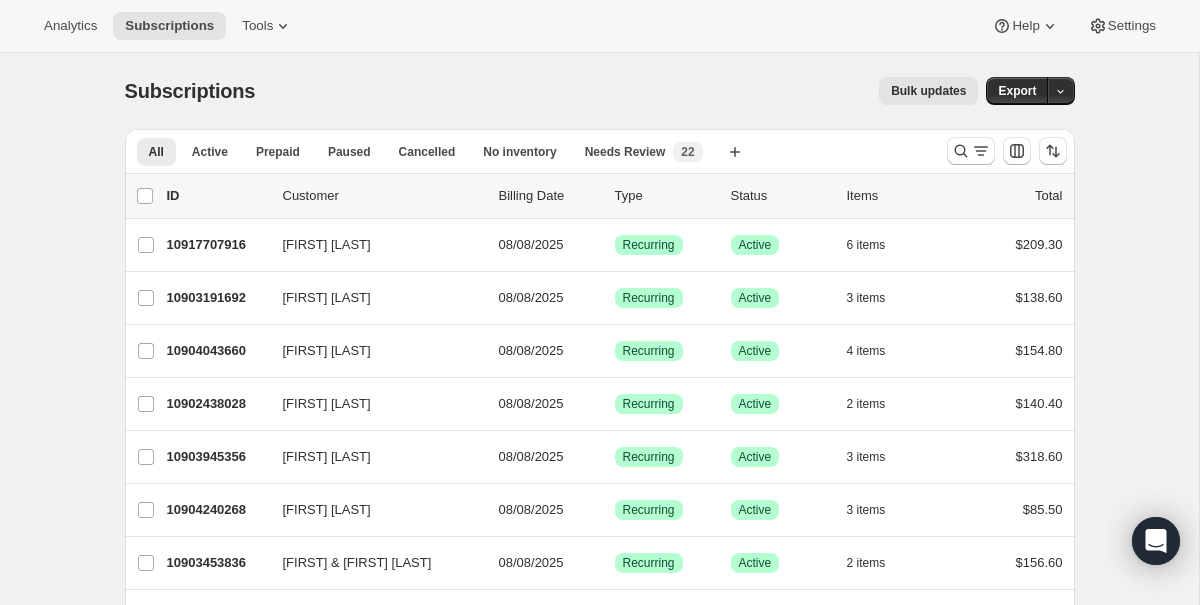 click on "Bulk updates" at bounding box center [928, 91] 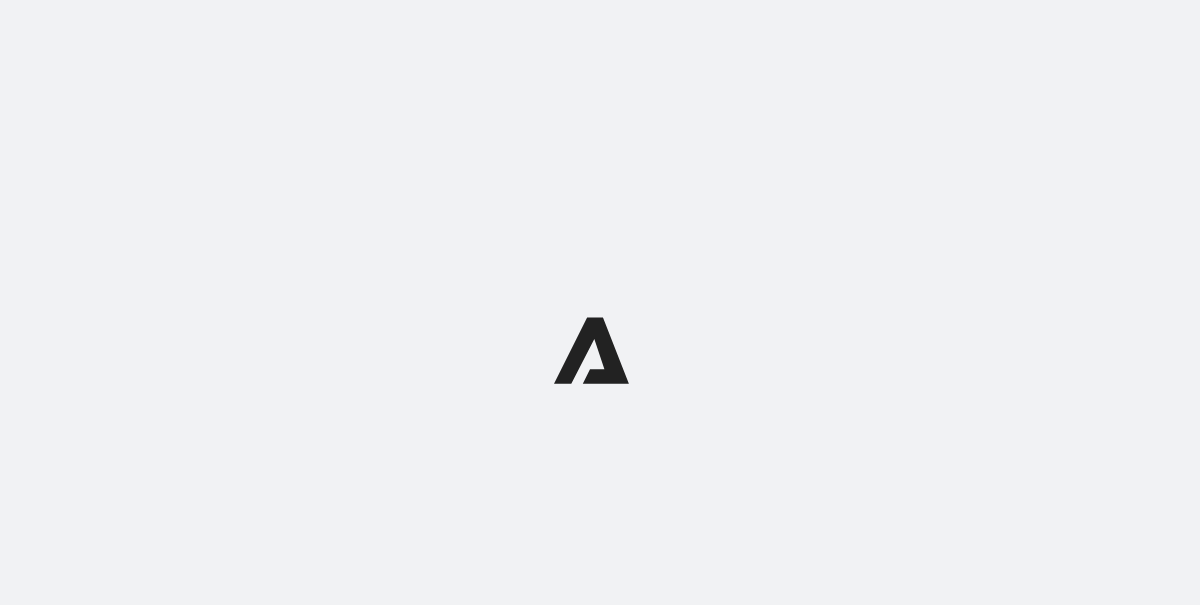 scroll, scrollTop: 0, scrollLeft: 0, axis: both 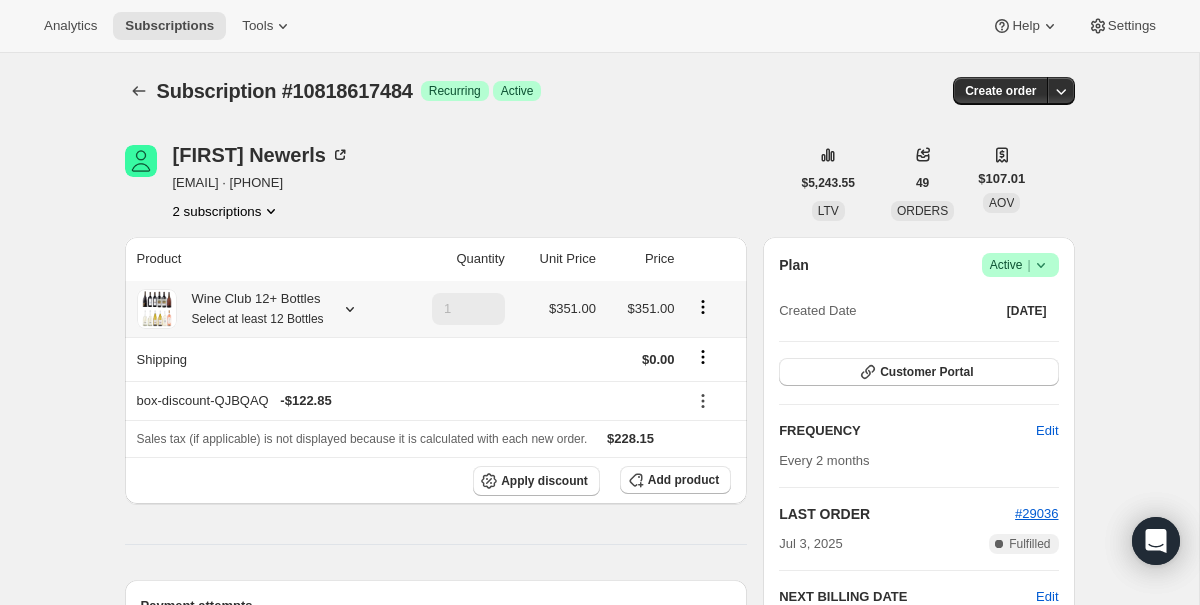 click 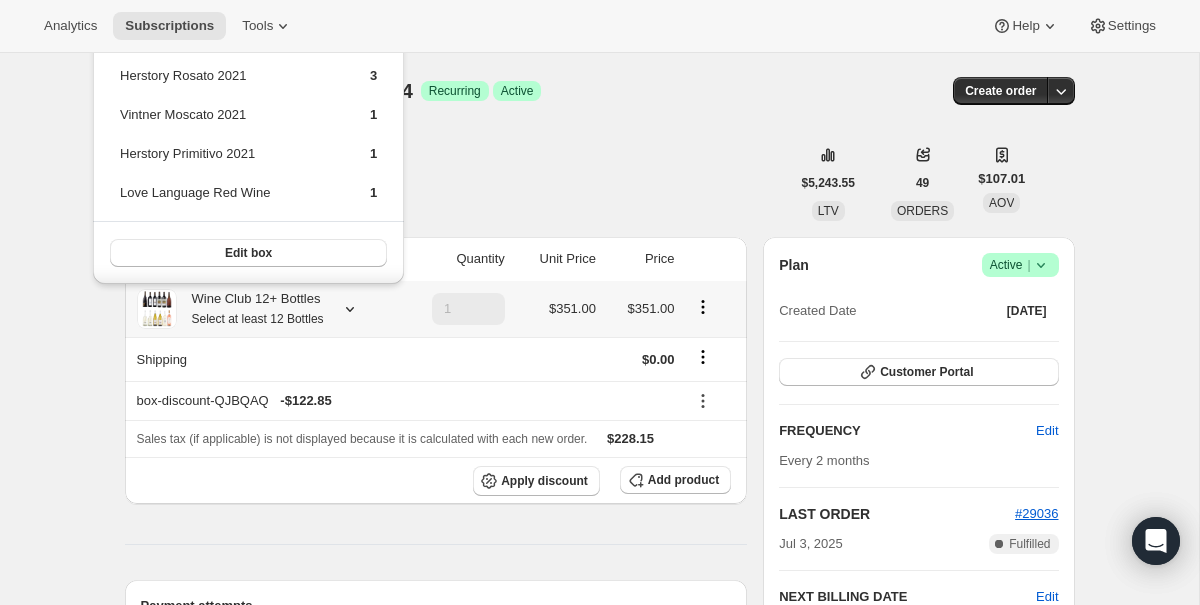scroll, scrollTop: 0, scrollLeft: 0, axis: both 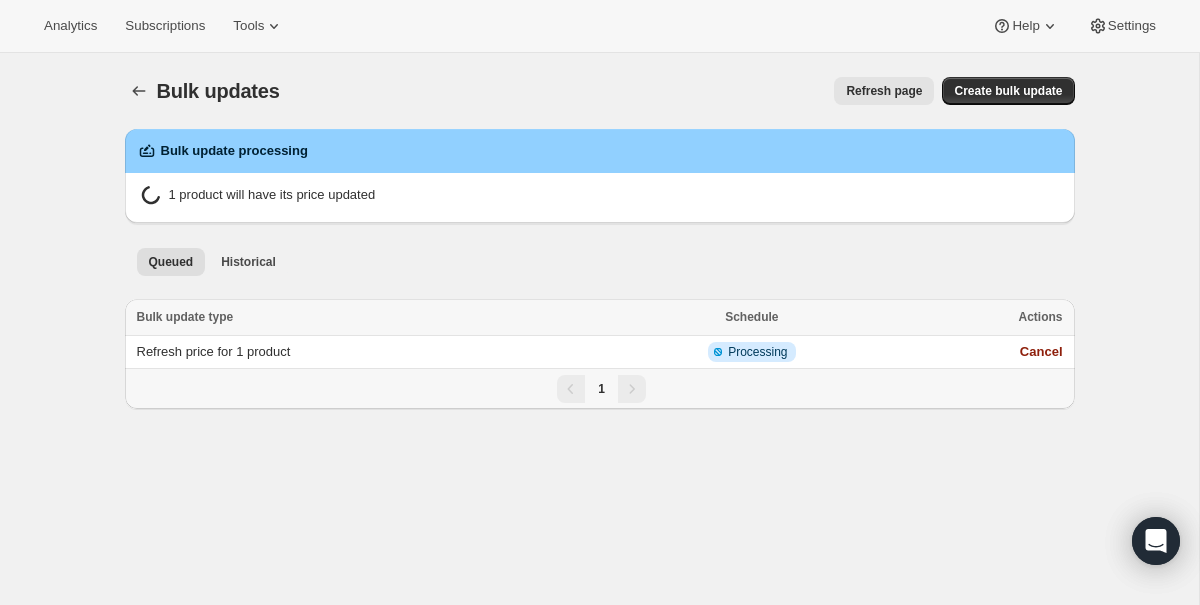 click on "Queued Historical More views" at bounding box center [600, 261] 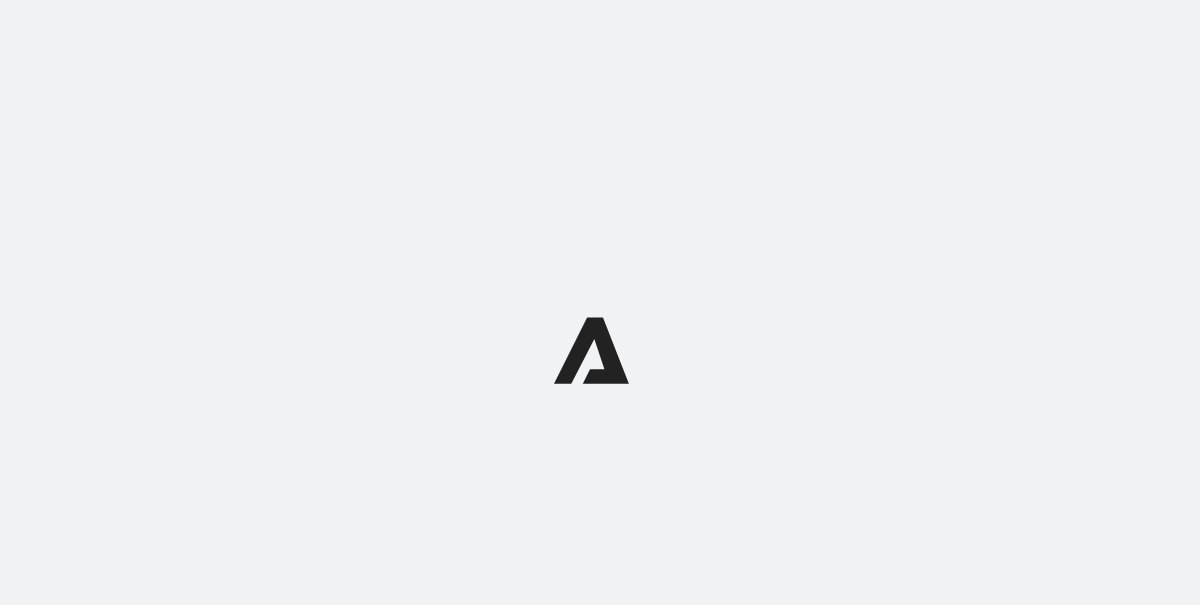 scroll, scrollTop: 0, scrollLeft: 0, axis: both 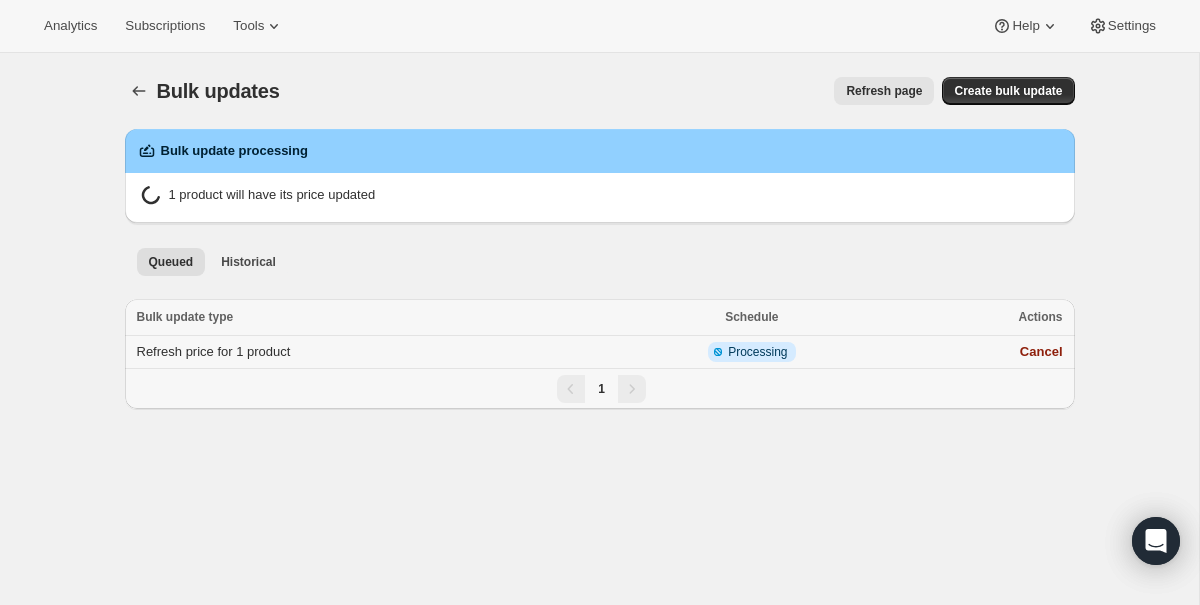 click on "Refresh price for 1 product" at bounding box center [368, 352] 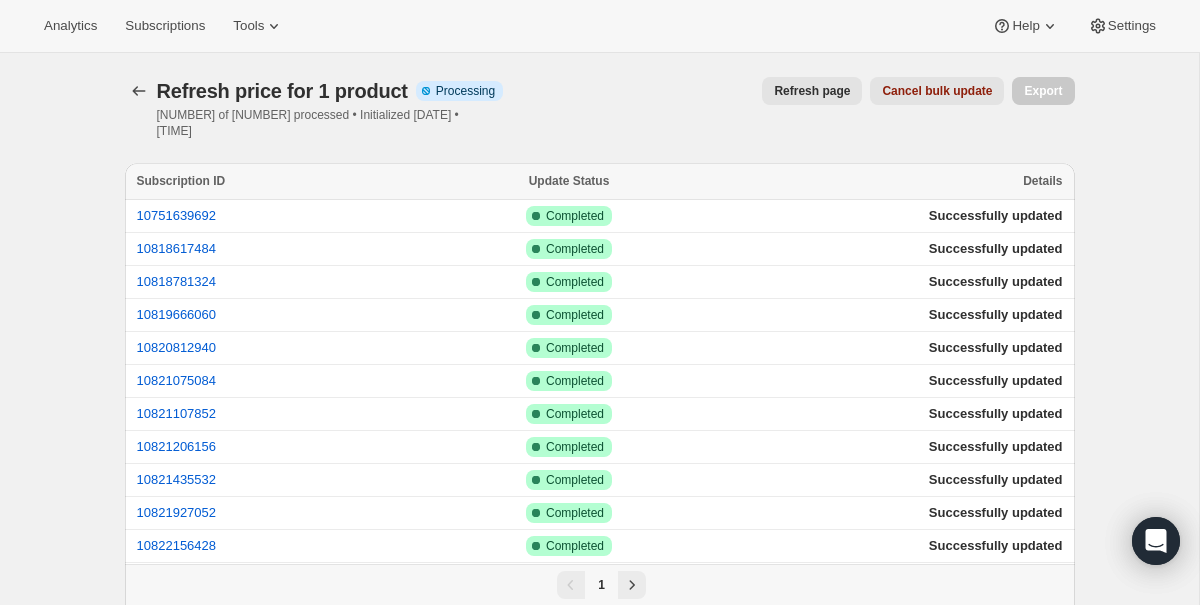 click on "Refresh price for 1 product. This page is ready Refresh price for 1 product Info Partially complete Processing 672 of 892 processed • Initialized 2025-08-07 • 12:13 PM Refresh page Cancel bulk update More actions Refresh page Cancel bulk update Export Subscription ID Update Status Details Select all 100 Items 0 selected Subscription ID Update Status Details 10751639692 Success Complete Completed Successfully updated 10818617484 Success Complete Completed Successfully updated 10818781324 Success Complete Completed Successfully updated 10819666060 Success Complete Completed Successfully updated 10820812940 Success Complete Completed Successfully updated 10821075084 Success Complete Completed Successfully updated 10821107852 Success Complete Completed Successfully updated 10821206156 Success Complete Completed Successfully updated 10821435532 Success Complete Completed Successfully updated 10821927052 Success Complete Completed Successfully updated 10822156428 Success Complete Completed Successfully updated" at bounding box center [599, 1808] 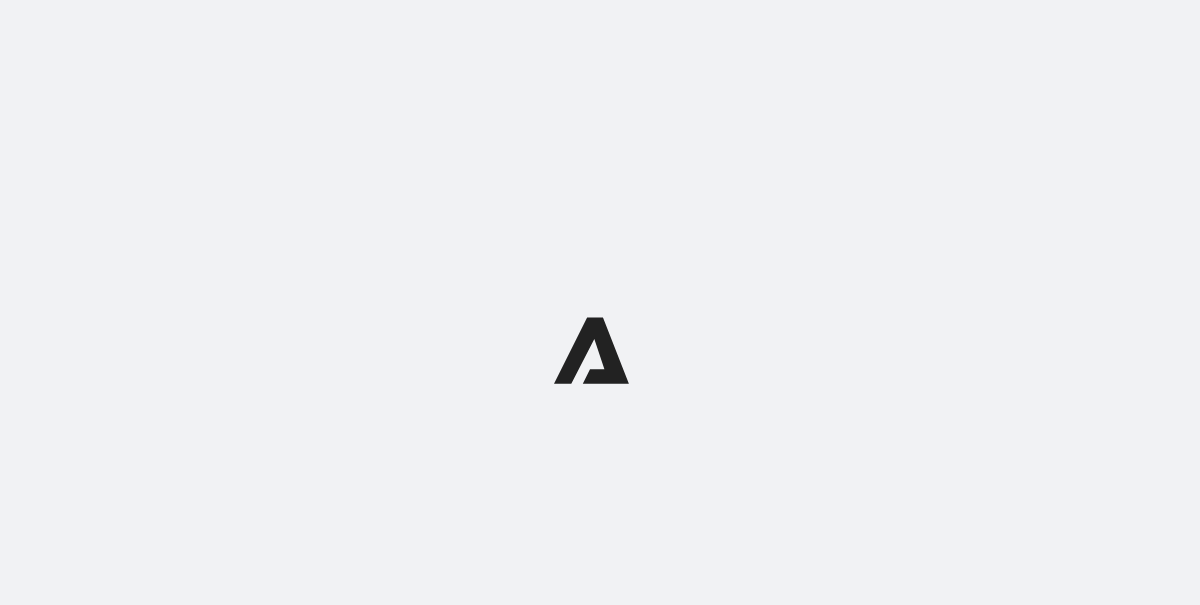 scroll, scrollTop: 0, scrollLeft: 0, axis: both 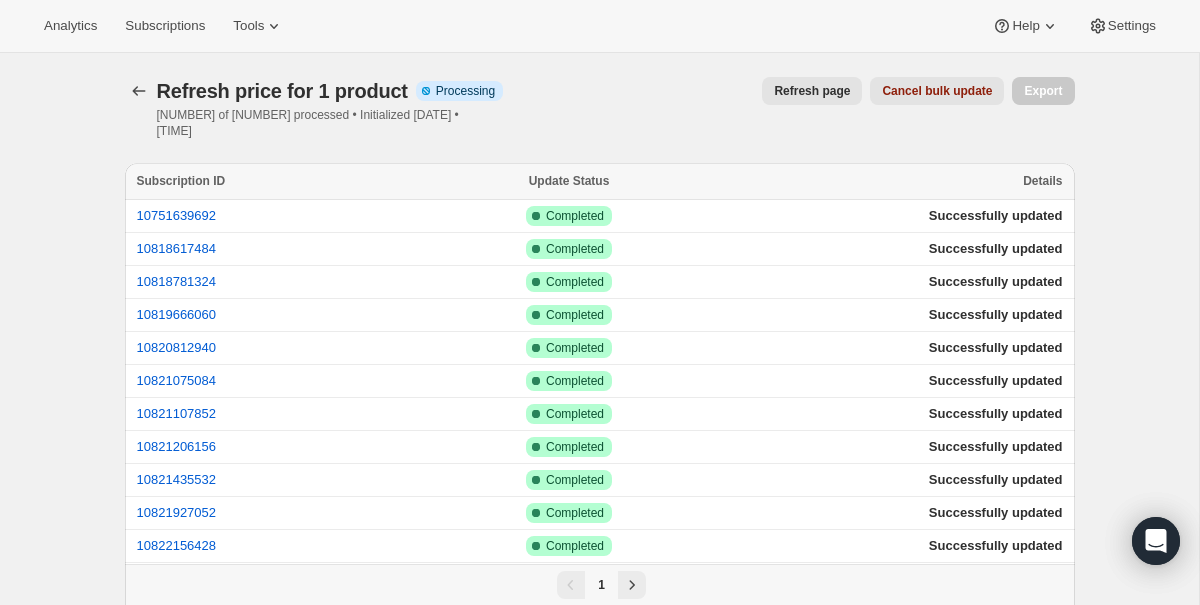 click on "Refresh page Cancel bulk update" at bounding box center [761, 91] 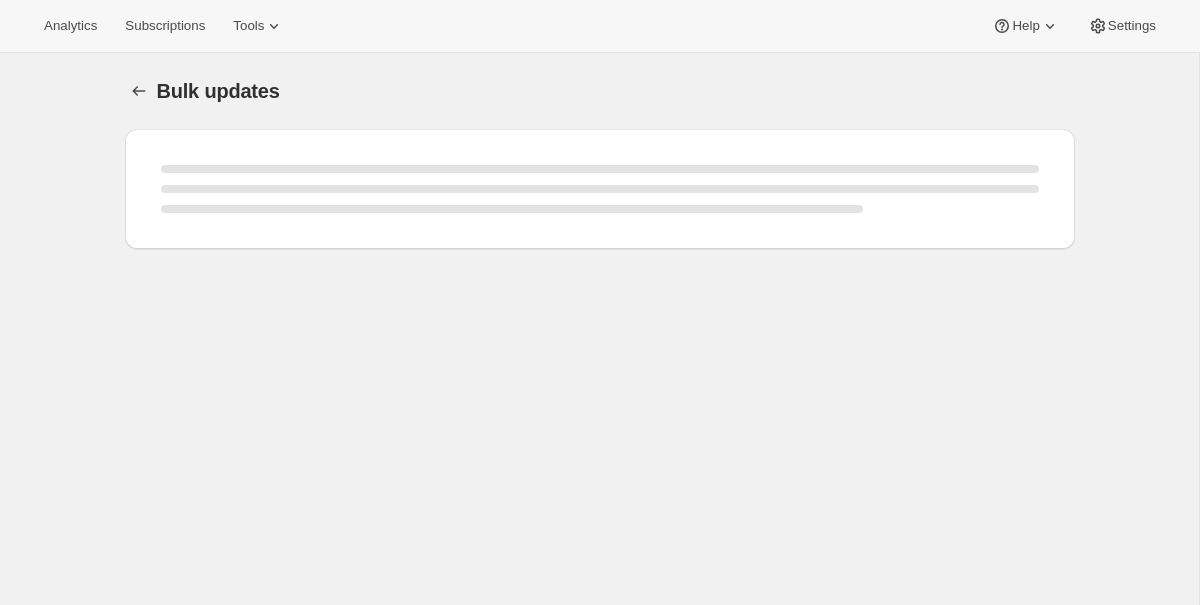 scroll, scrollTop: 0, scrollLeft: 0, axis: both 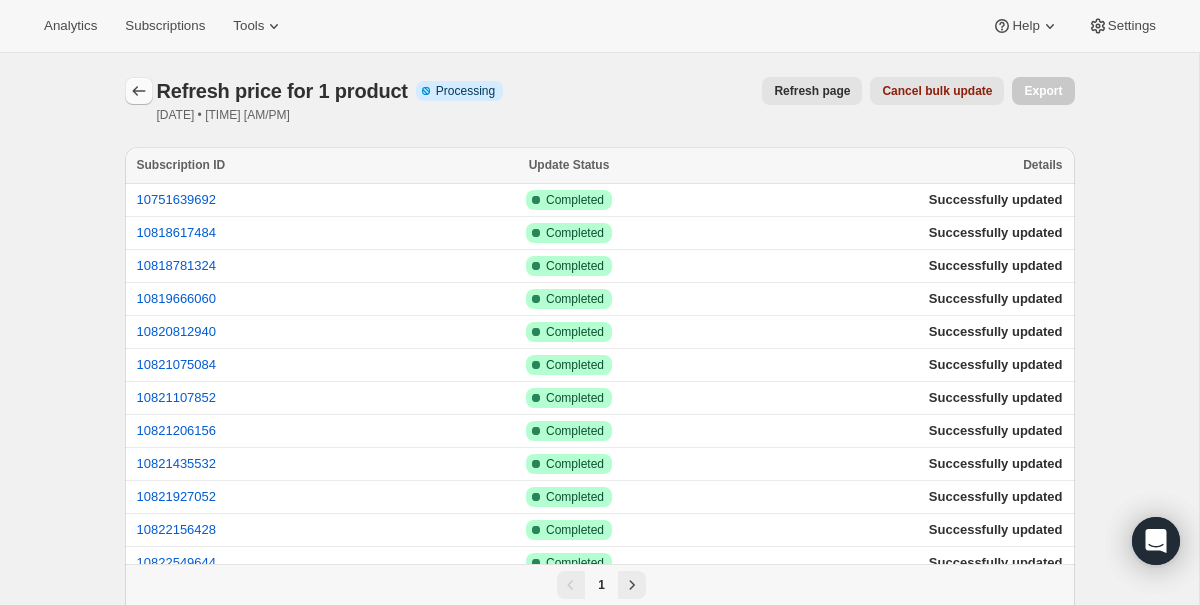 click 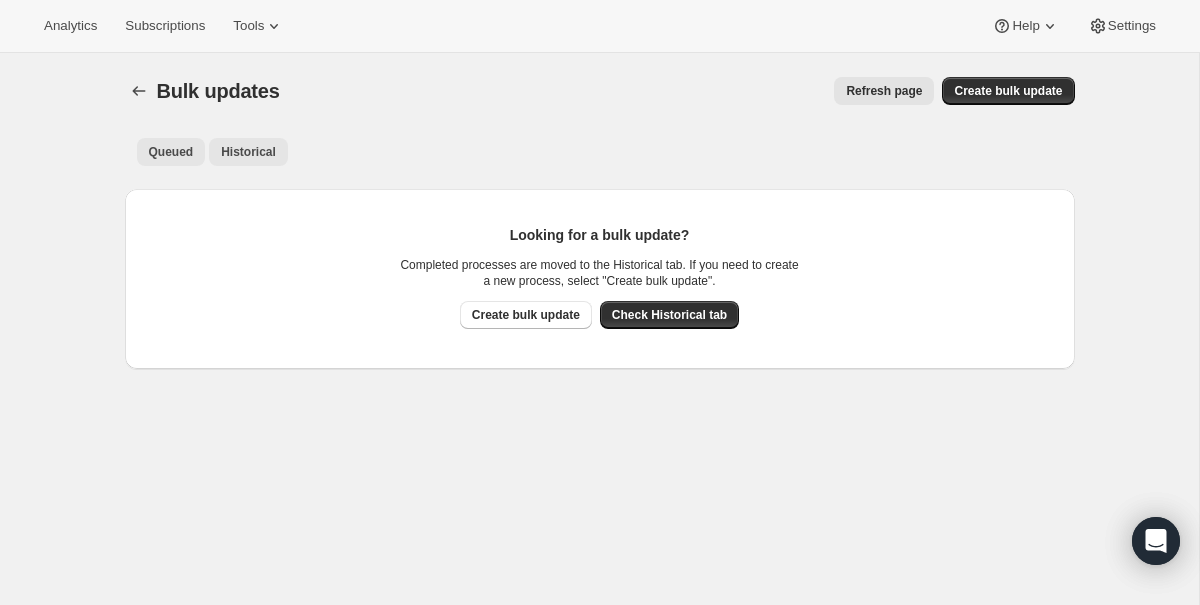 click on "Historical" at bounding box center (248, 152) 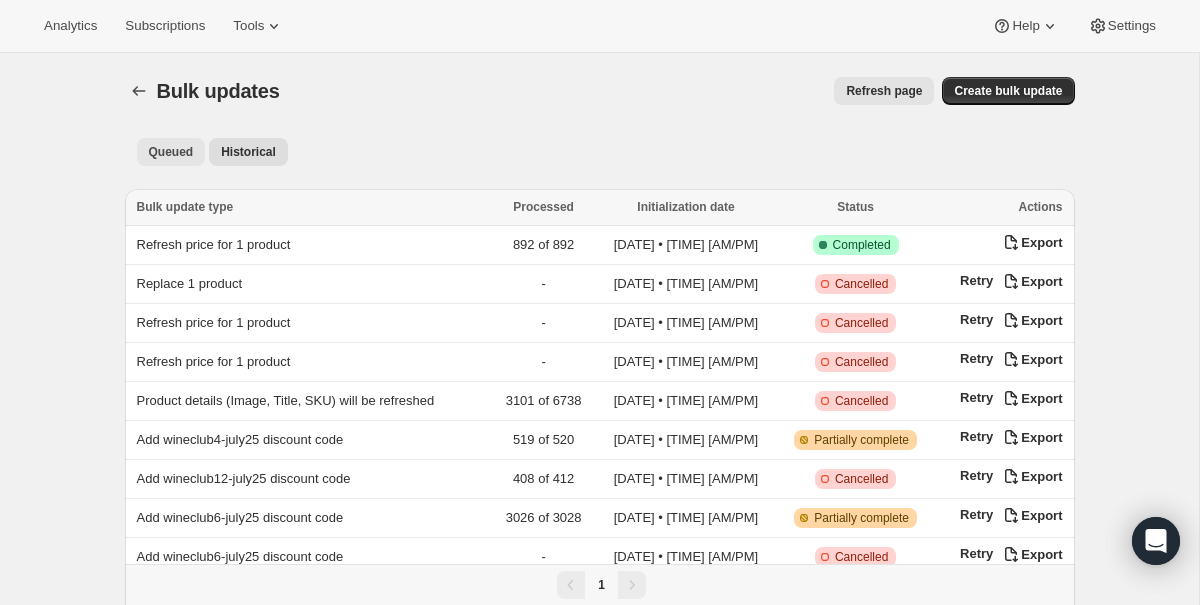 click on "Queued" at bounding box center (171, 152) 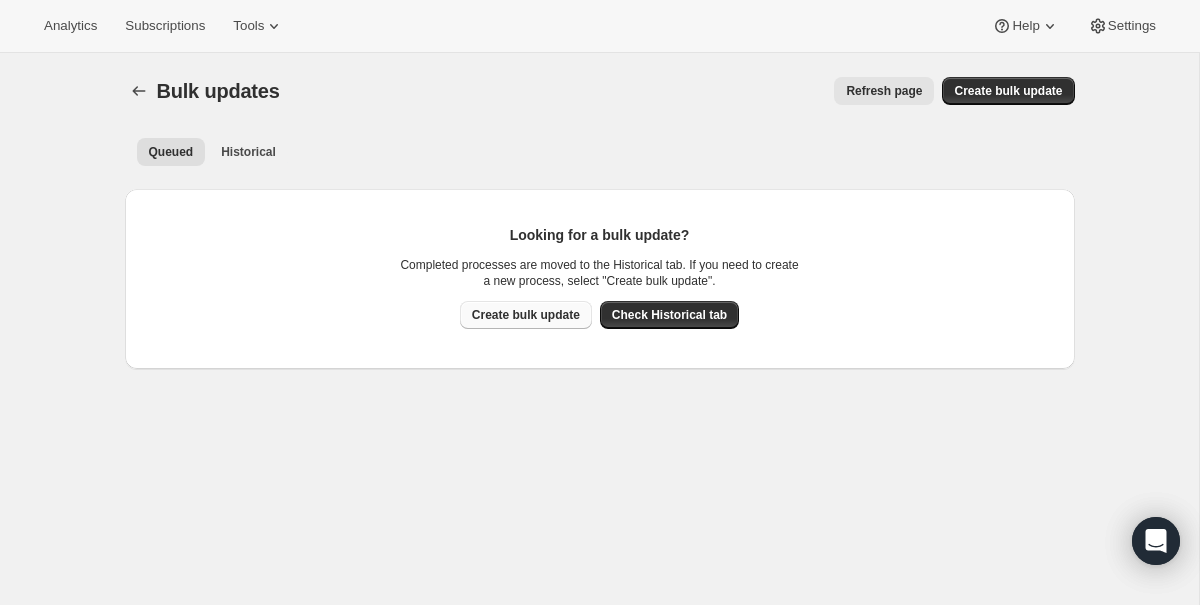 click on "Create bulk update" at bounding box center [526, 315] 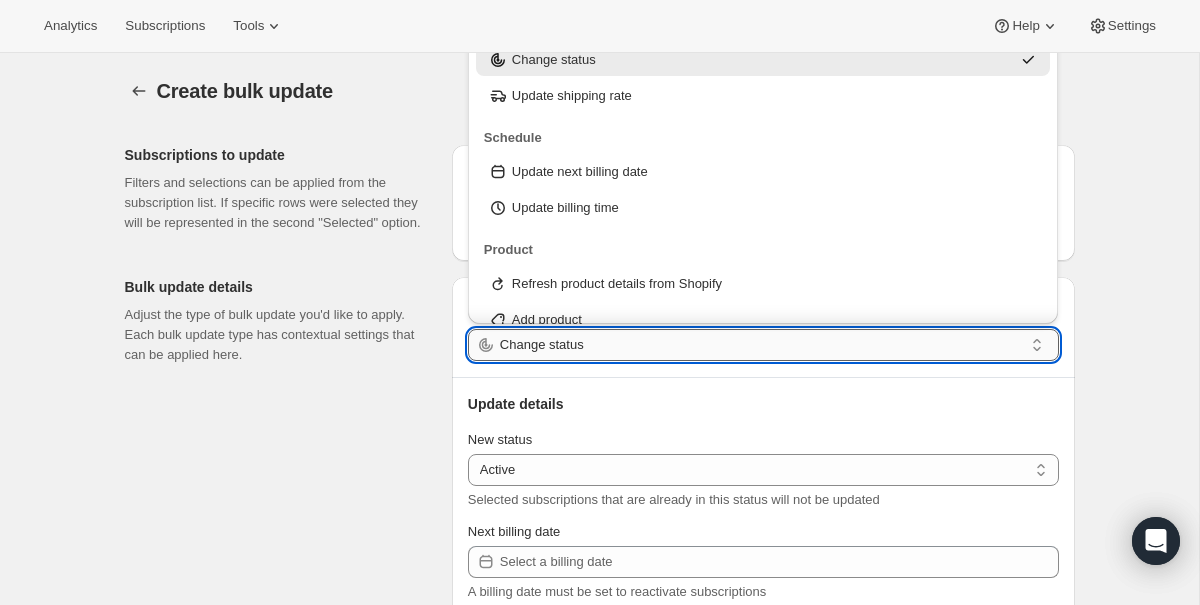 click on "Change status" at bounding box center (761, 345) 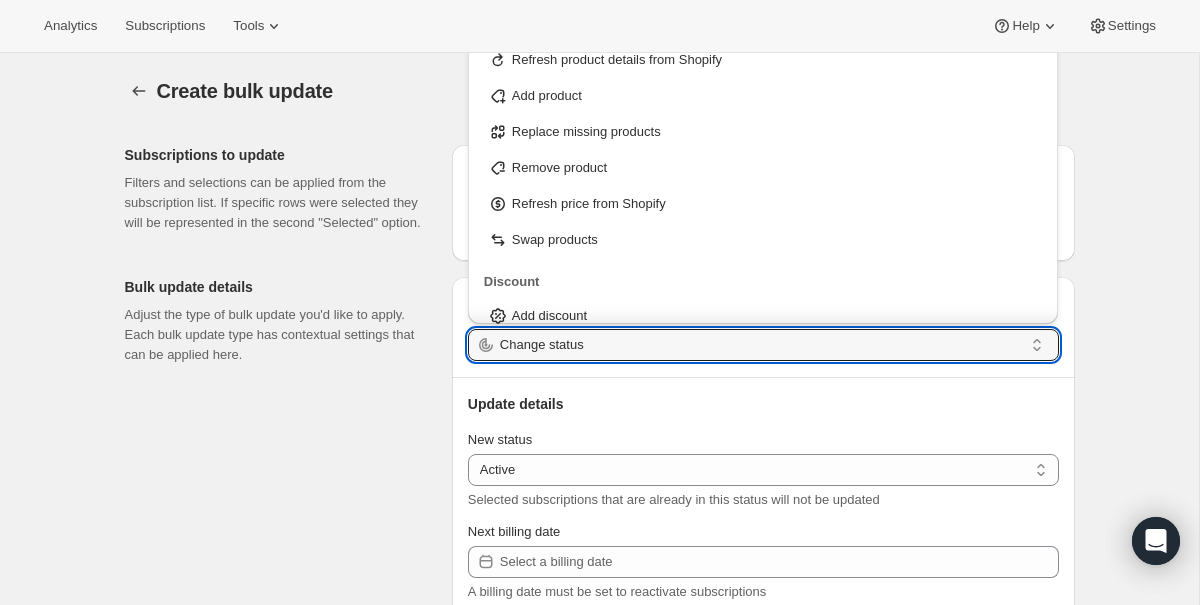 scroll, scrollTop: 240, scrollLeft: 0, axis: vertical 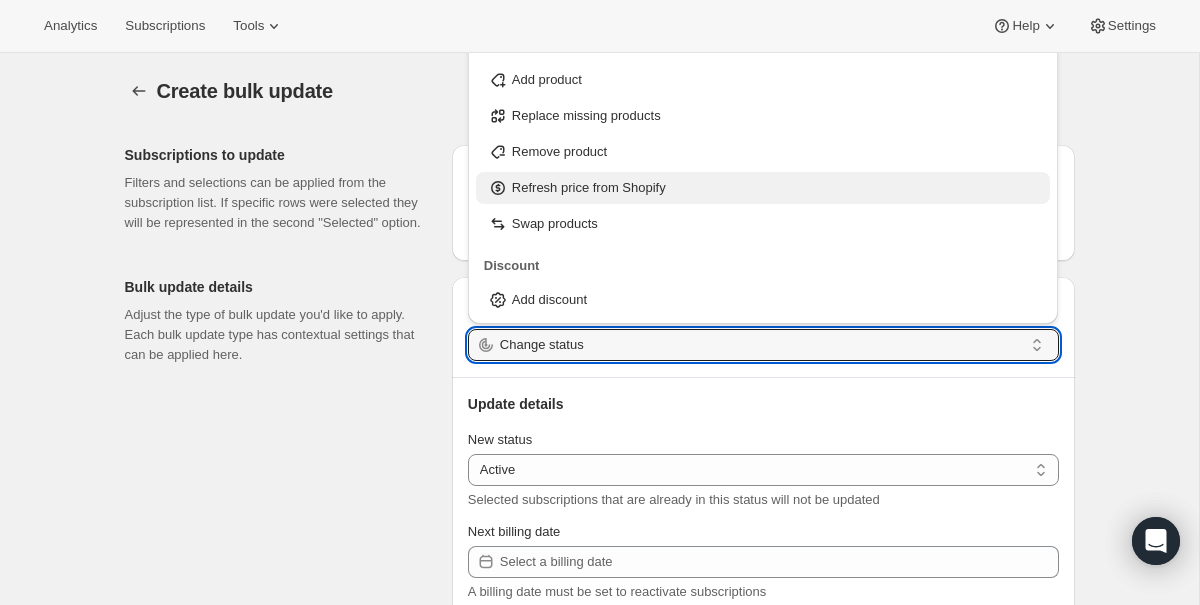 click on "Refresh price from Shopify" at bounding box center (589, 188) 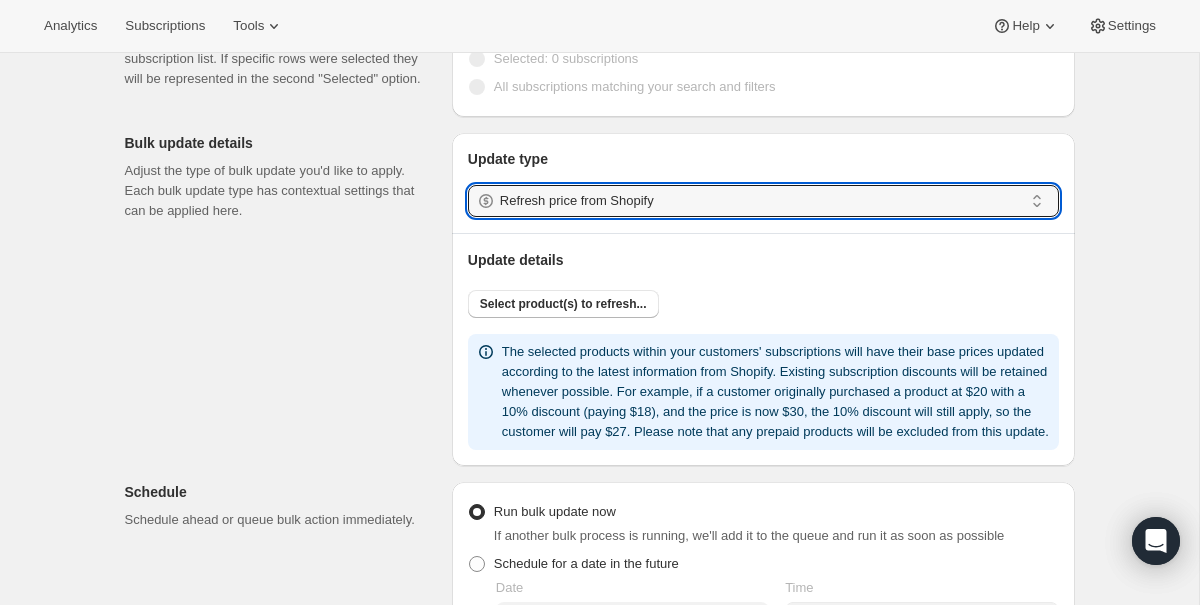 scroll, scrollTop: 145, scrollLeft: 0, axis: vertical 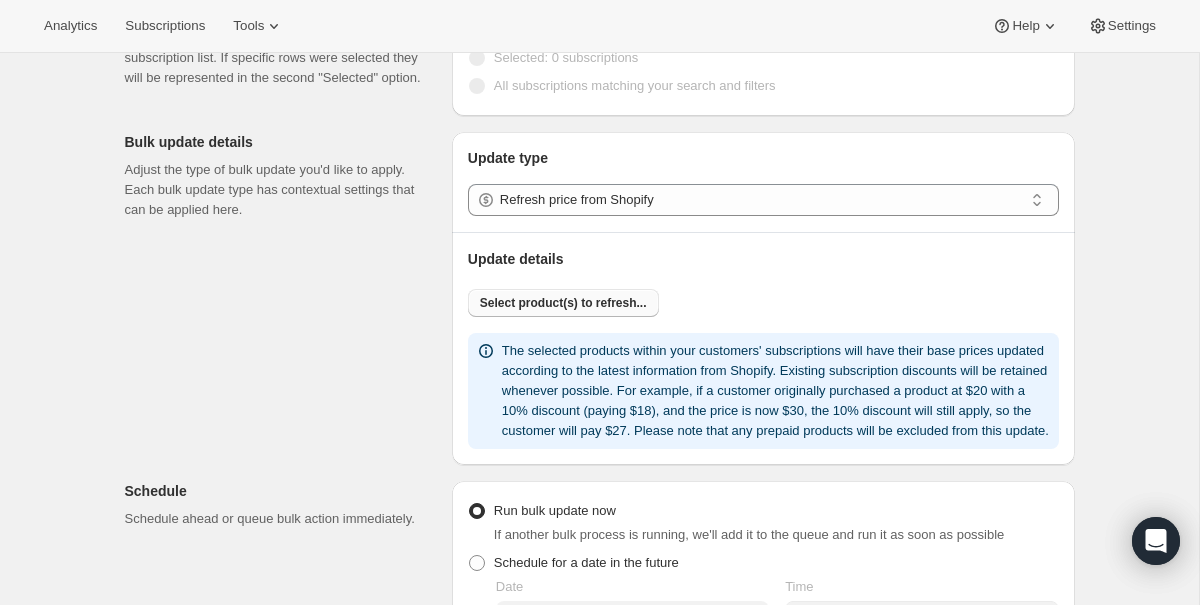 click on "Select product(s) to refresh..." at bounding box center (563, 303) 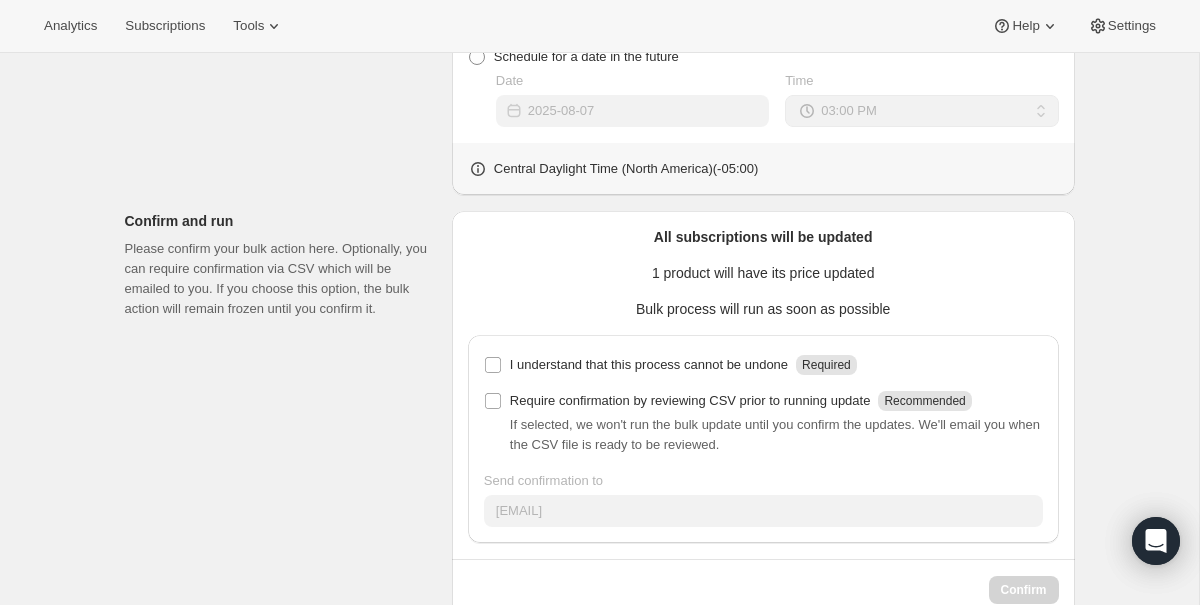 scroll, scrollTop: 806, scrollLeft: 0, axis: vertical 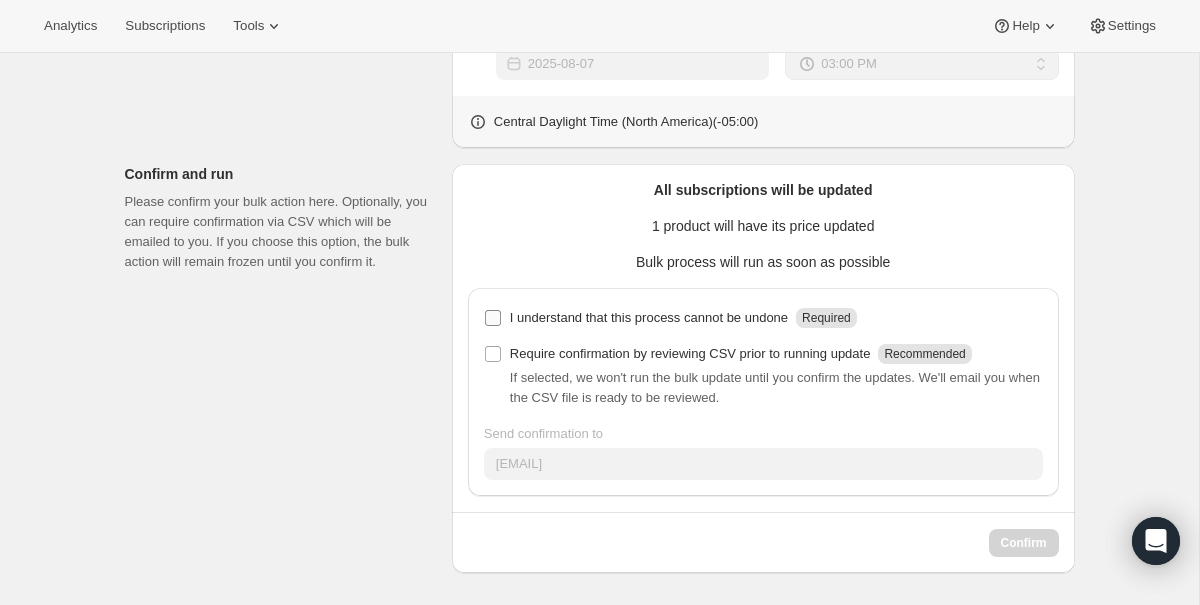 click on "I understand that this process cannot be undone" at bounding box center (649, 318) 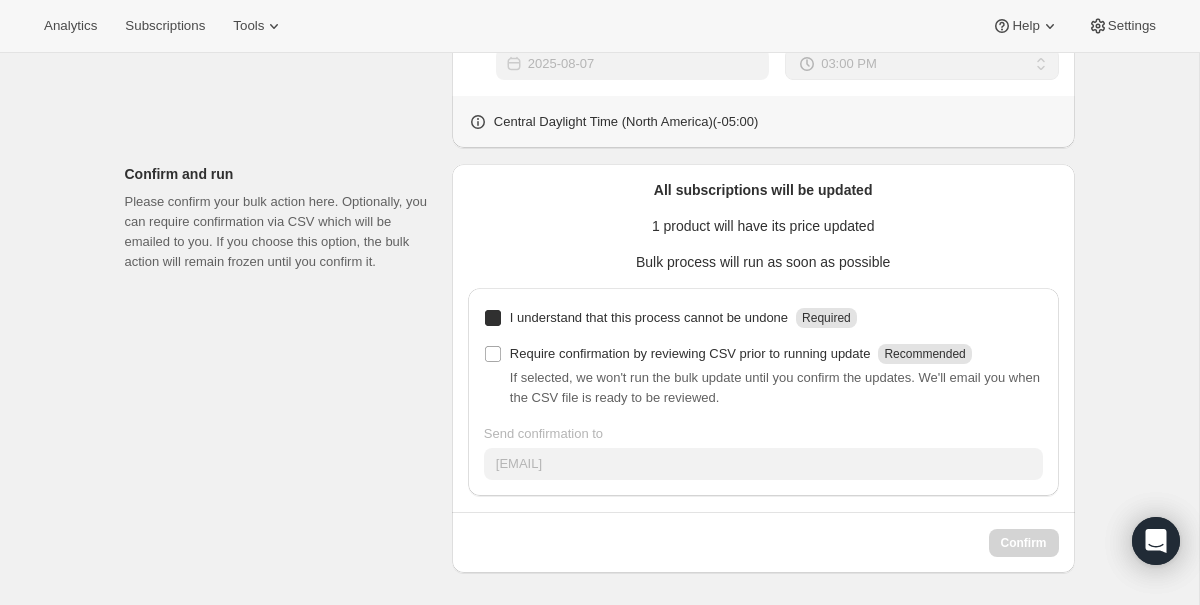 checkbox on "true" 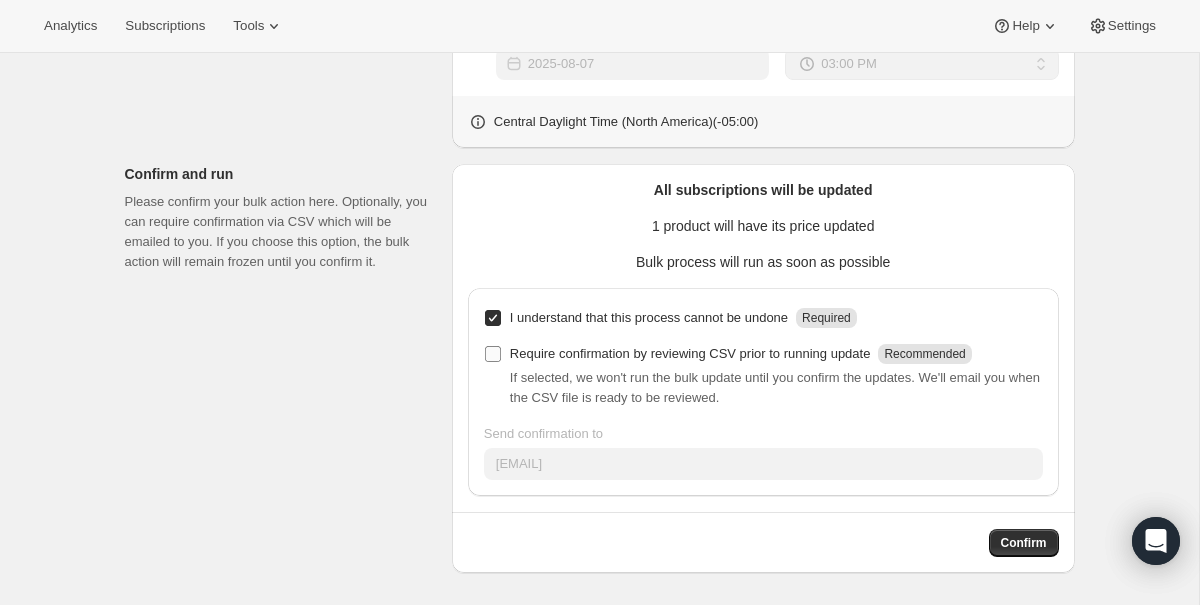click on "Require confirmation by reviewing CSV prior to running update" at bounding box center [690, 354] 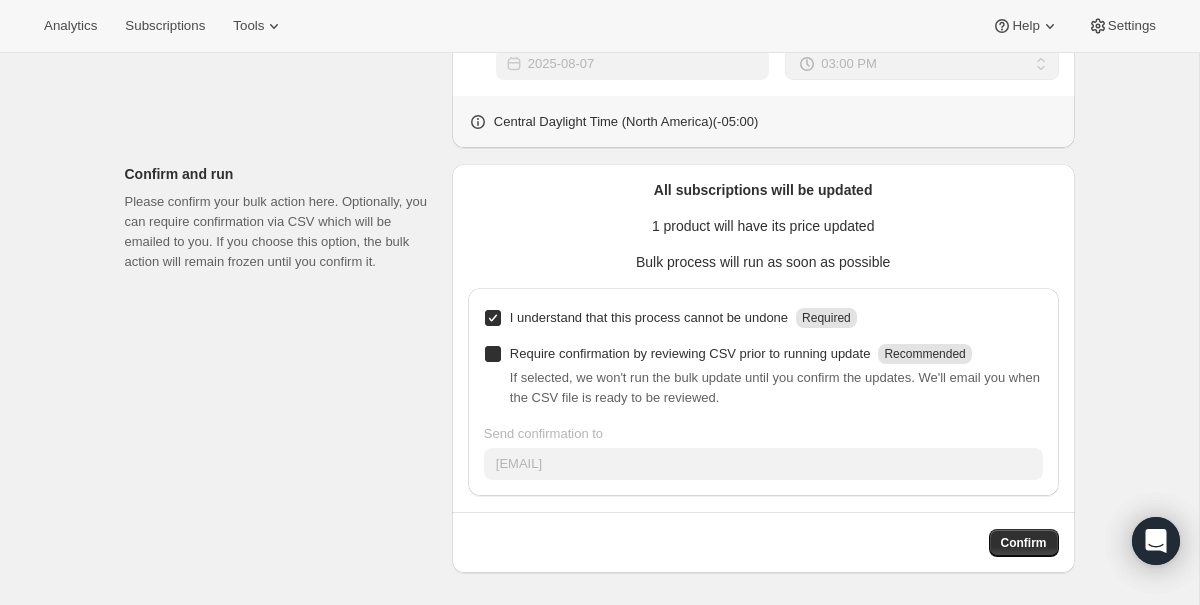 checkbox on "true" 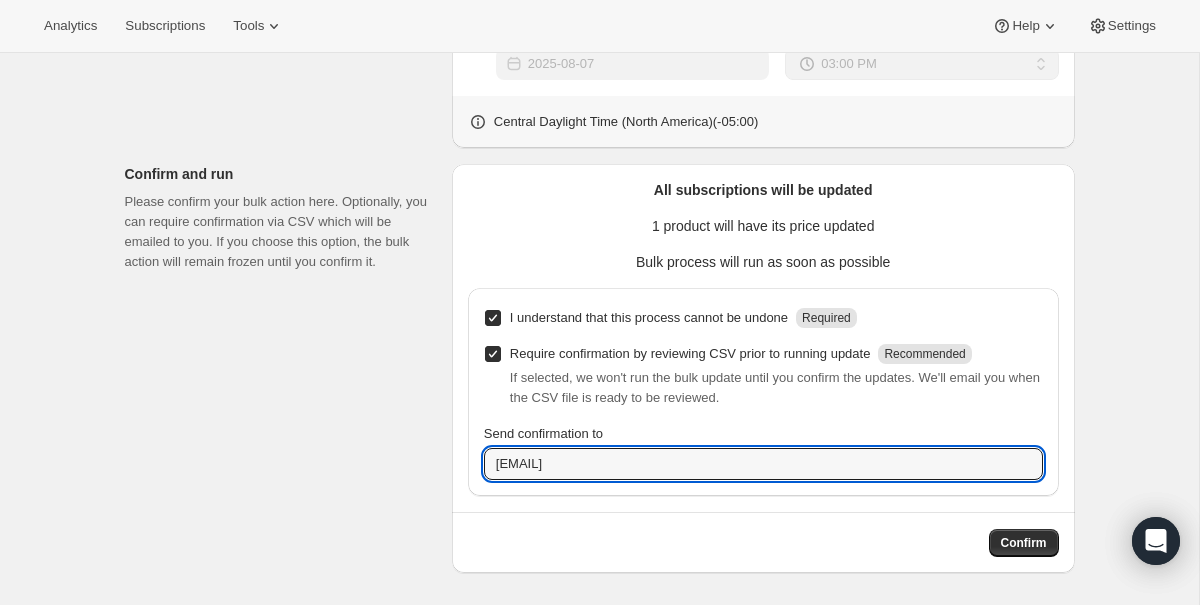 drag, startPoint x: 559, startPoint y: 462, endPoint x: 429, endPoint y: 455, distance: 130.18832 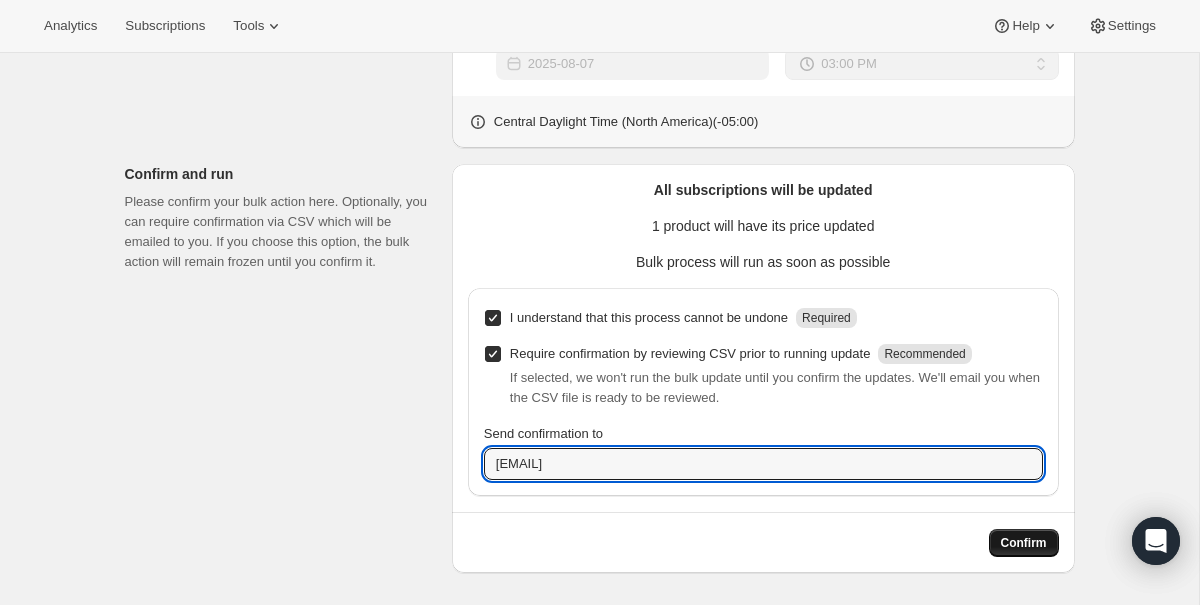 type on "andrew@onehopewine.com" 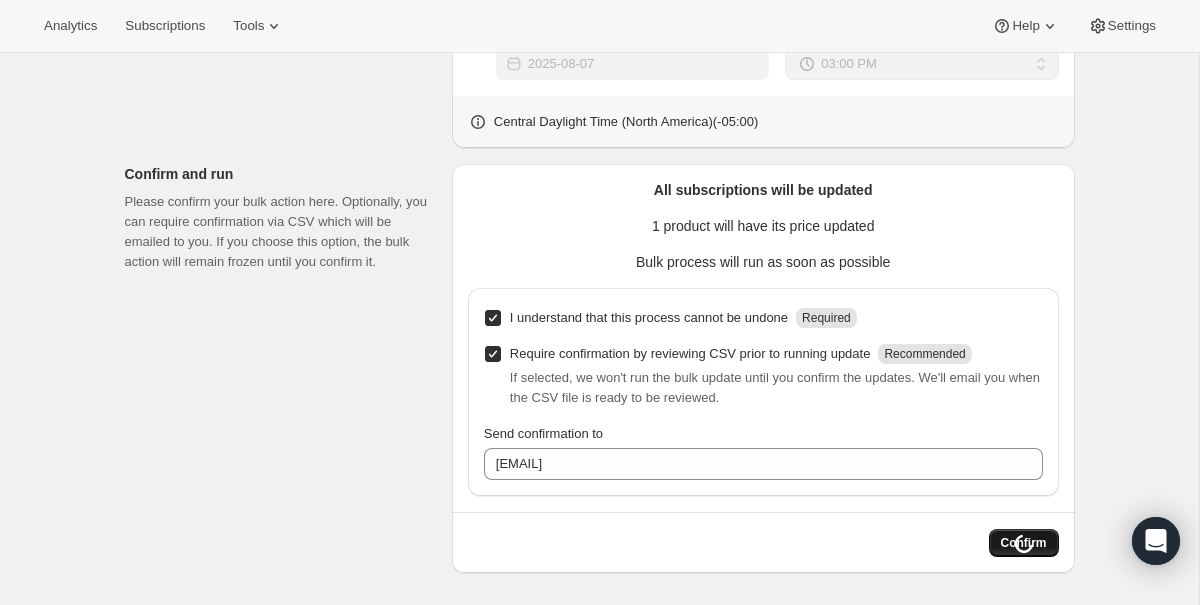 scroll, scrollTop: 0, scrollLeft: 0, axis: both 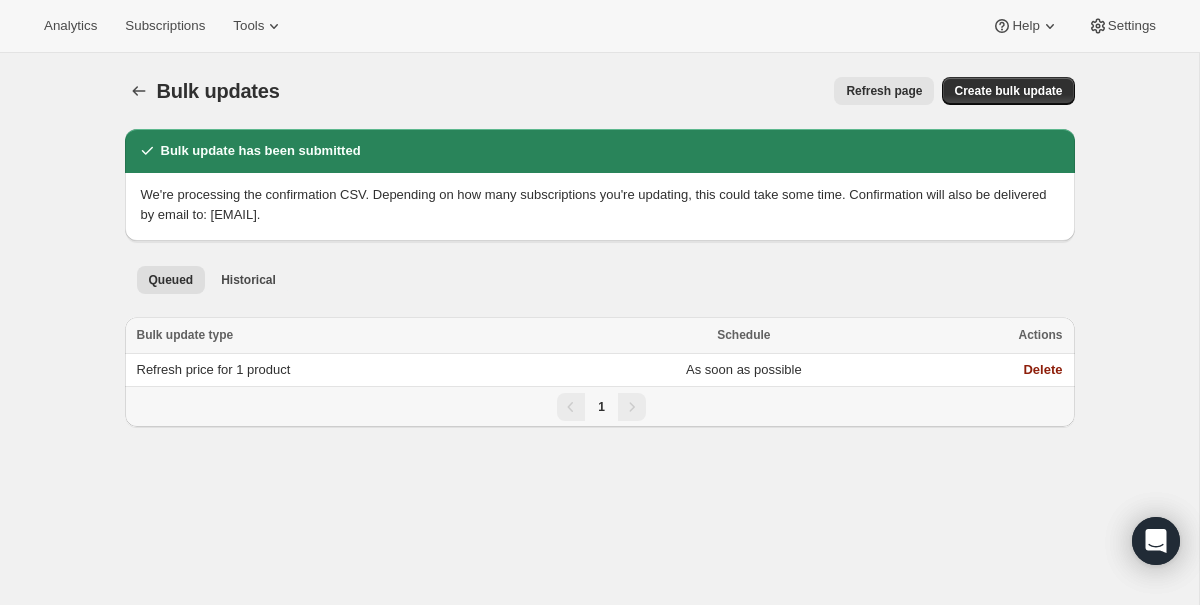 click on "Queued Historical More views" at bounding box center (600, 279) 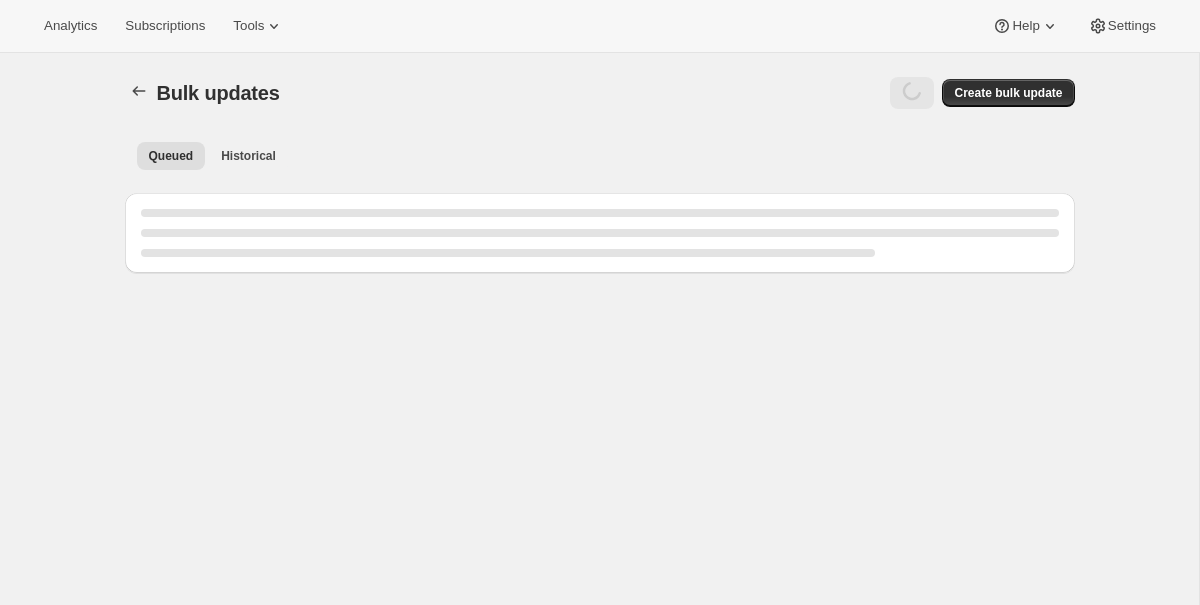 scroll, scrollTop: 0, scrollLeft: 0, axis: both 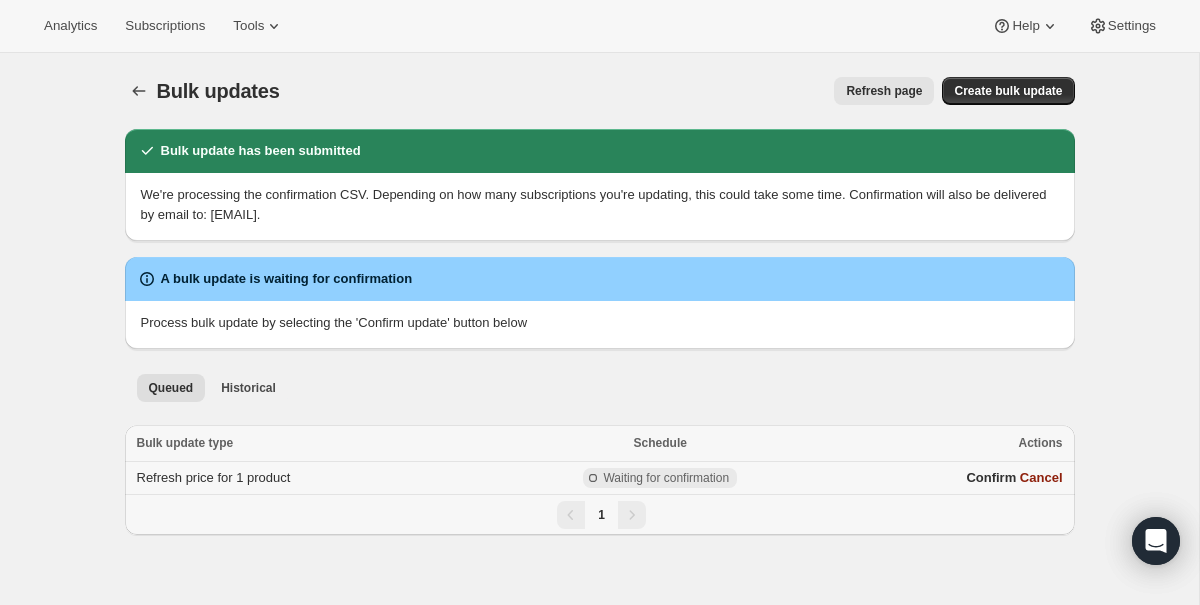 click on "Refresh price for 1 product" at bounding box center [306, 478] 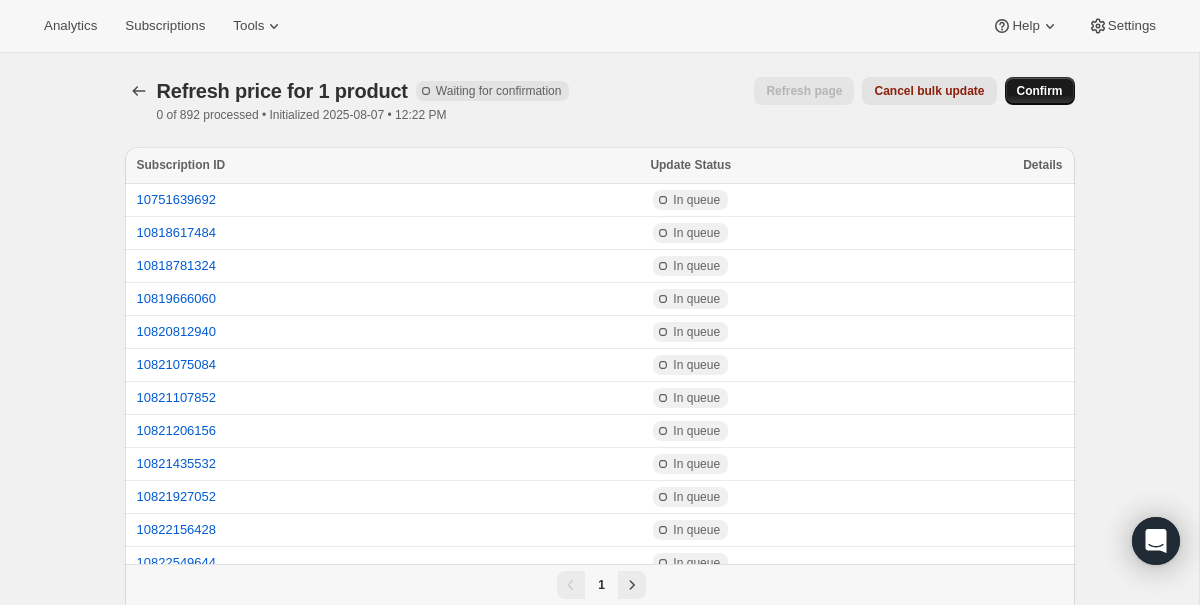 click on "Confirm" at bounding box center (1040, 91) 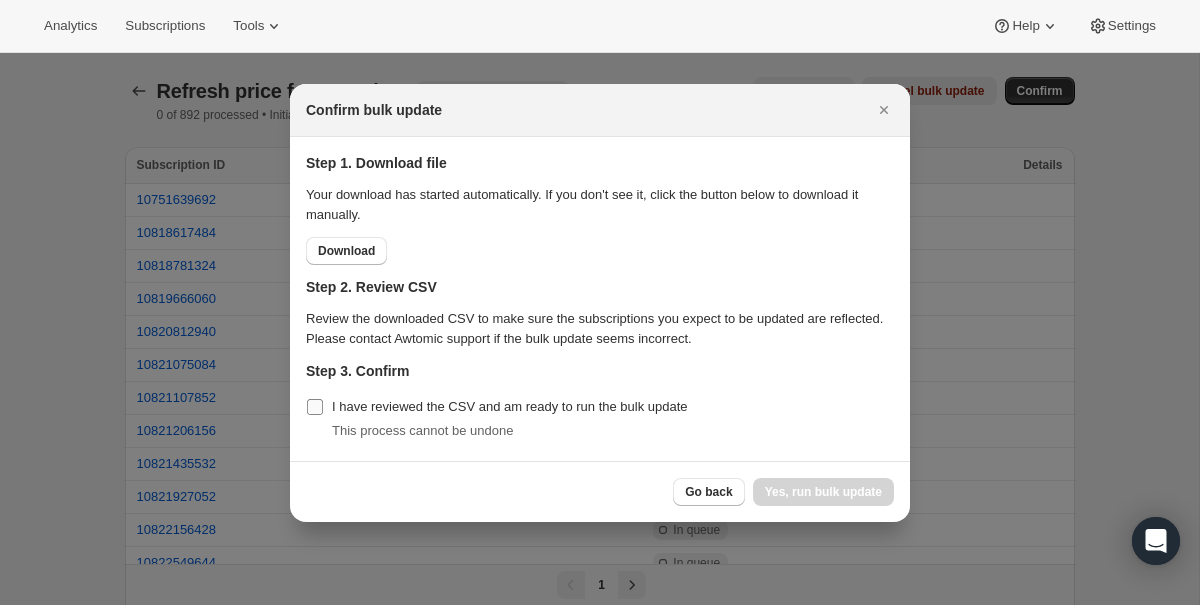 click on "I have reviewed the CSV and am ready to run the bulk update" at bounding box center [315, 407] 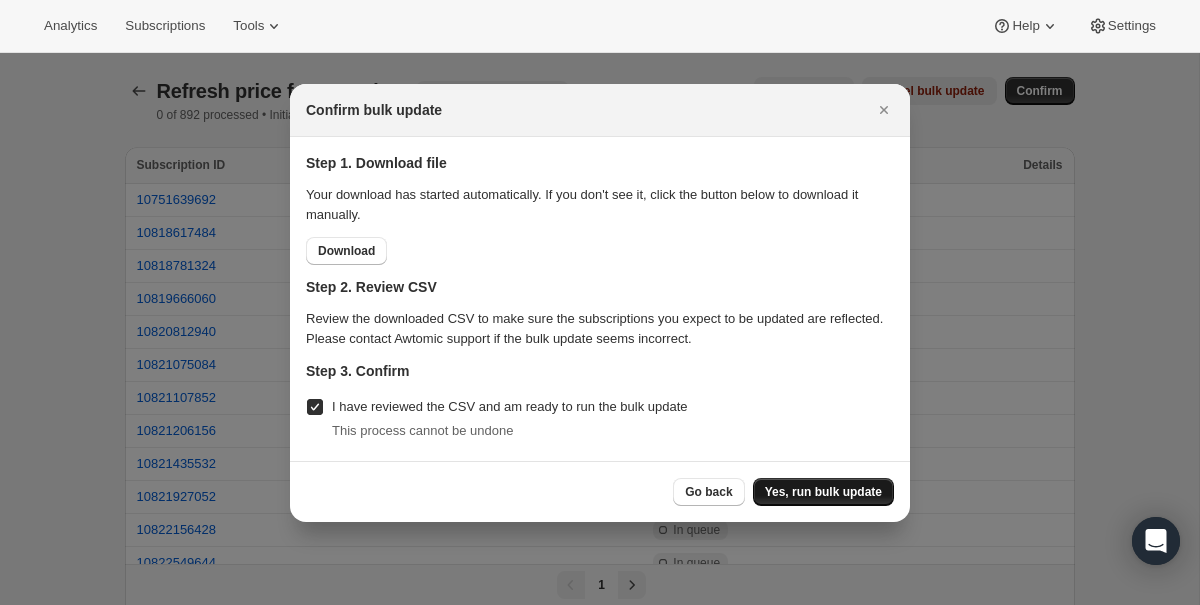 click on "Yes, run bulk update" at bounding box center (823, 492) 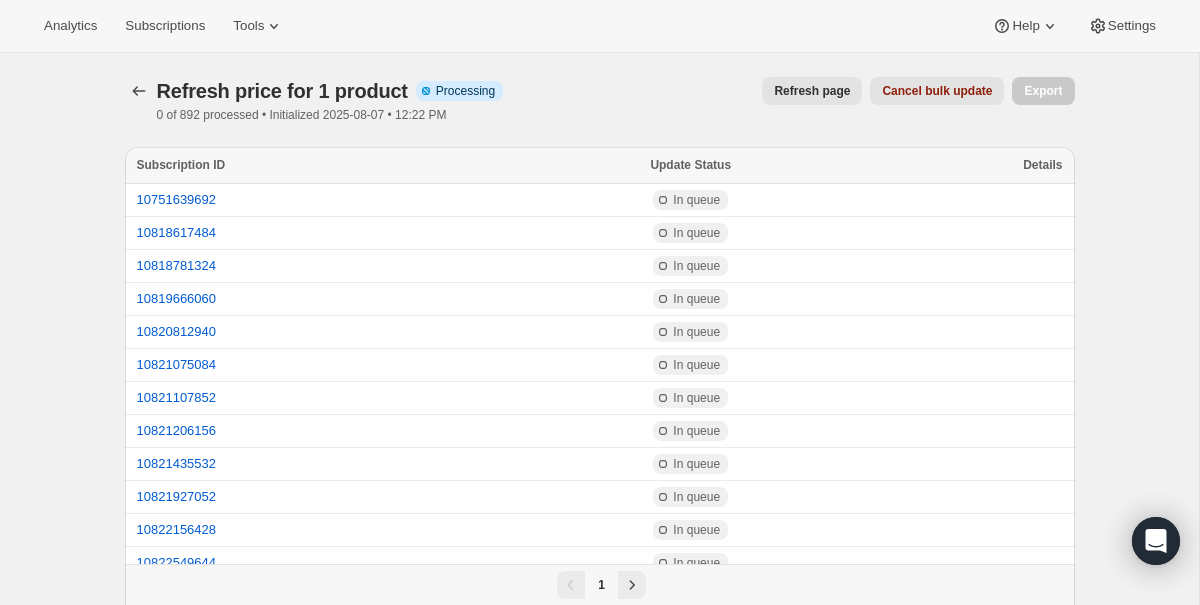 click on "Refresh page Cancel bulk update" at bounding box center [761, 91] 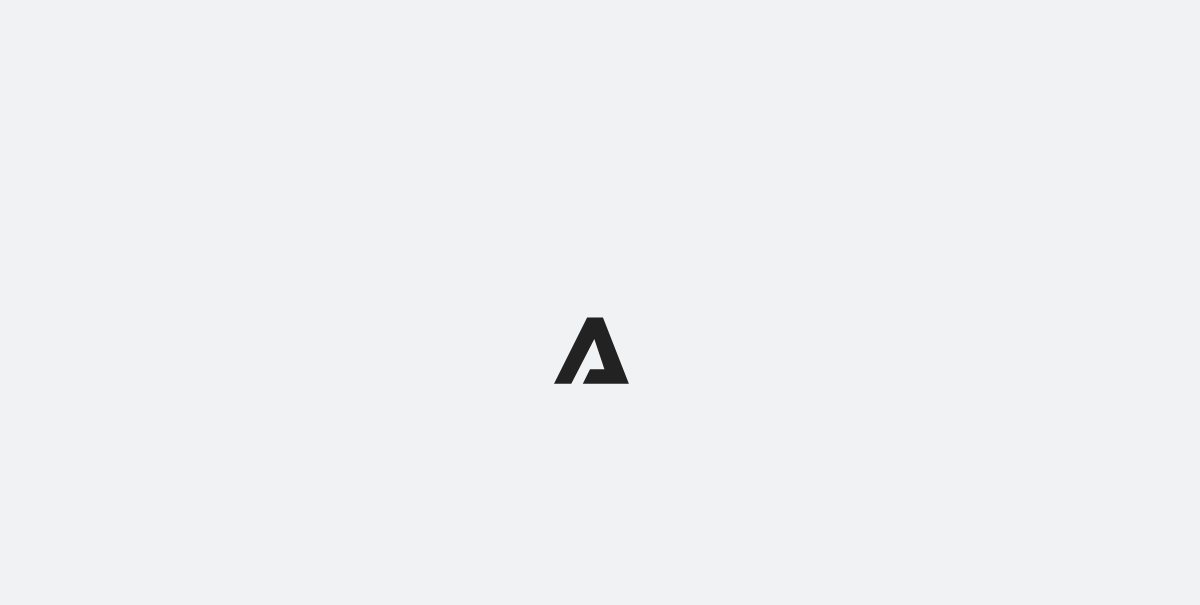 scroll, scrollTop: 0, scrollLeft: 0, axis: both 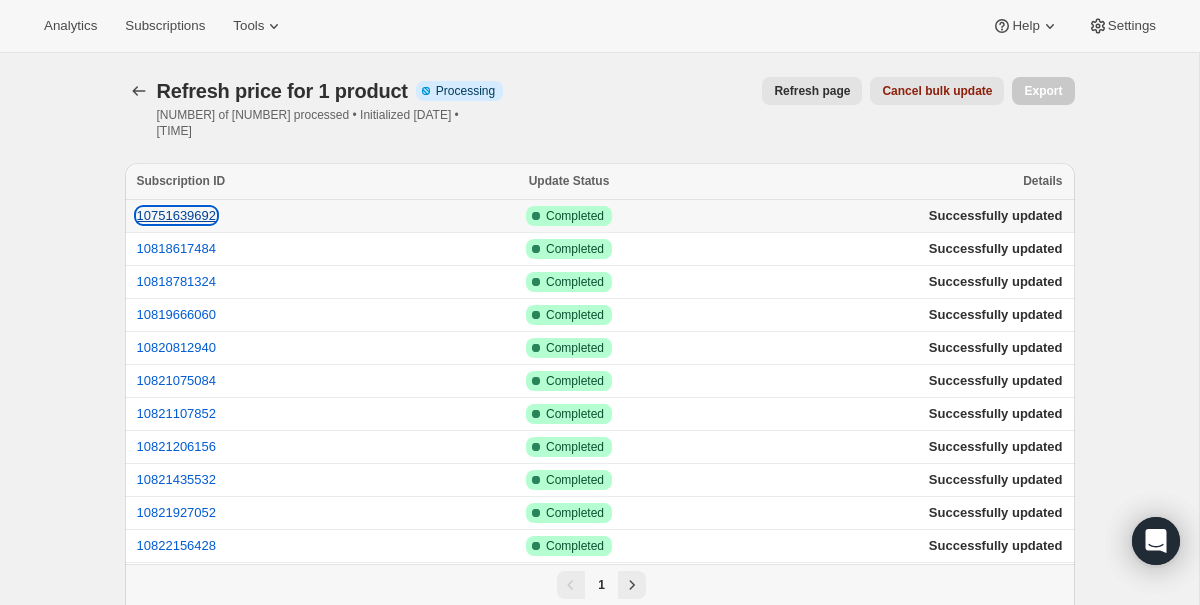 click on "10751639692" at bounding box center (177, 215) 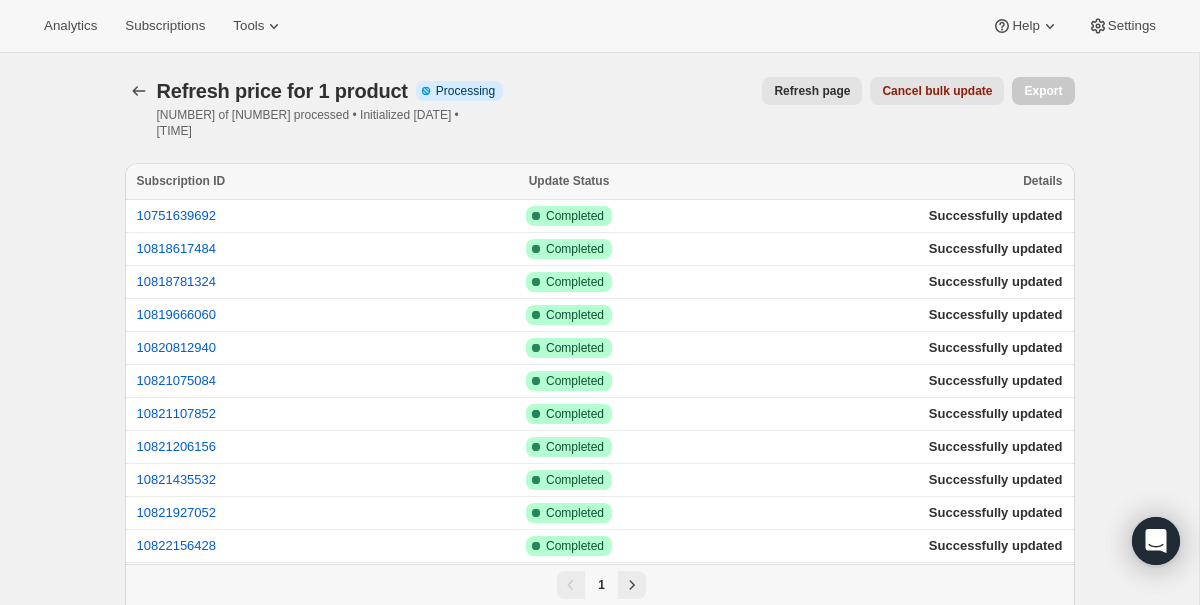 click on "Refresh page Cancel bulk update" at bounding box center [761, 91] 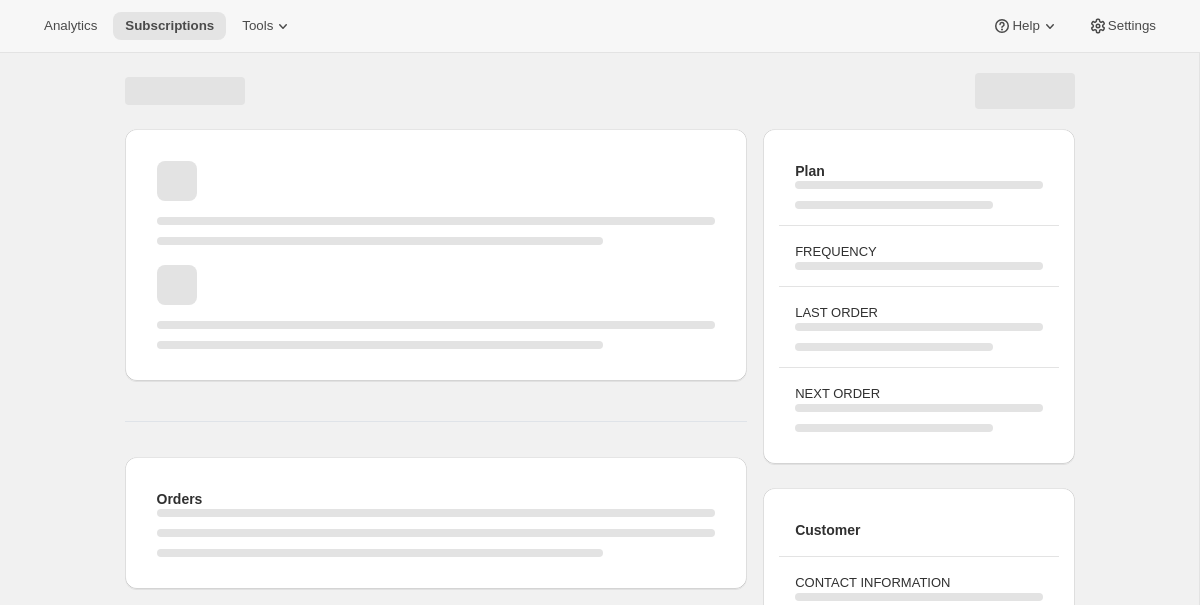 scroll, scrollTop: 0, scrollLeft: 0, axis: both 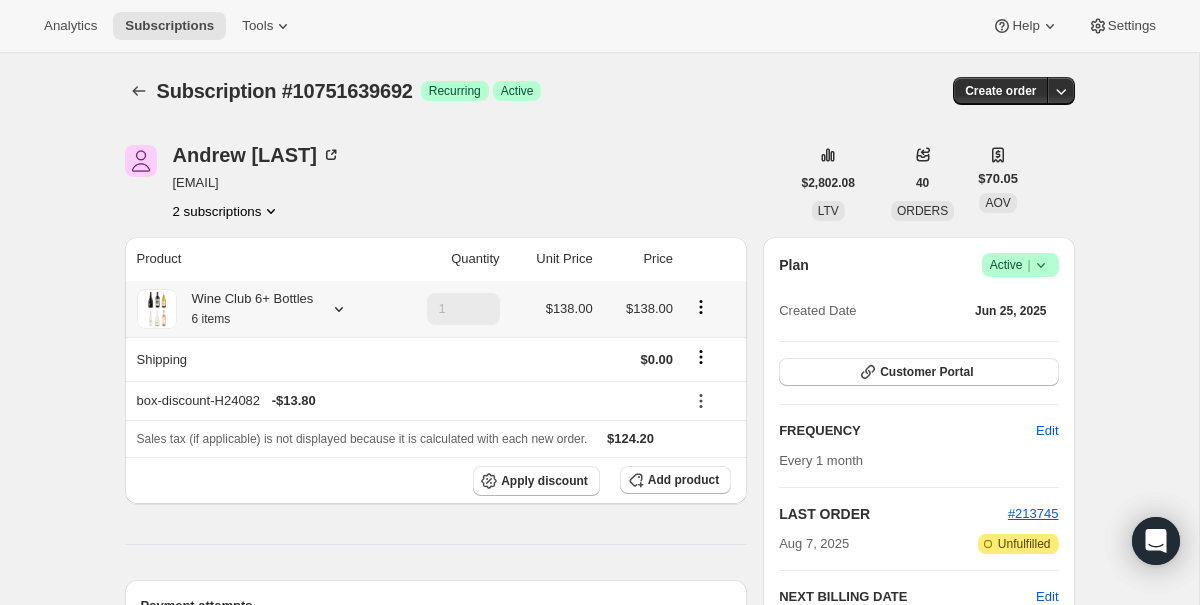 click 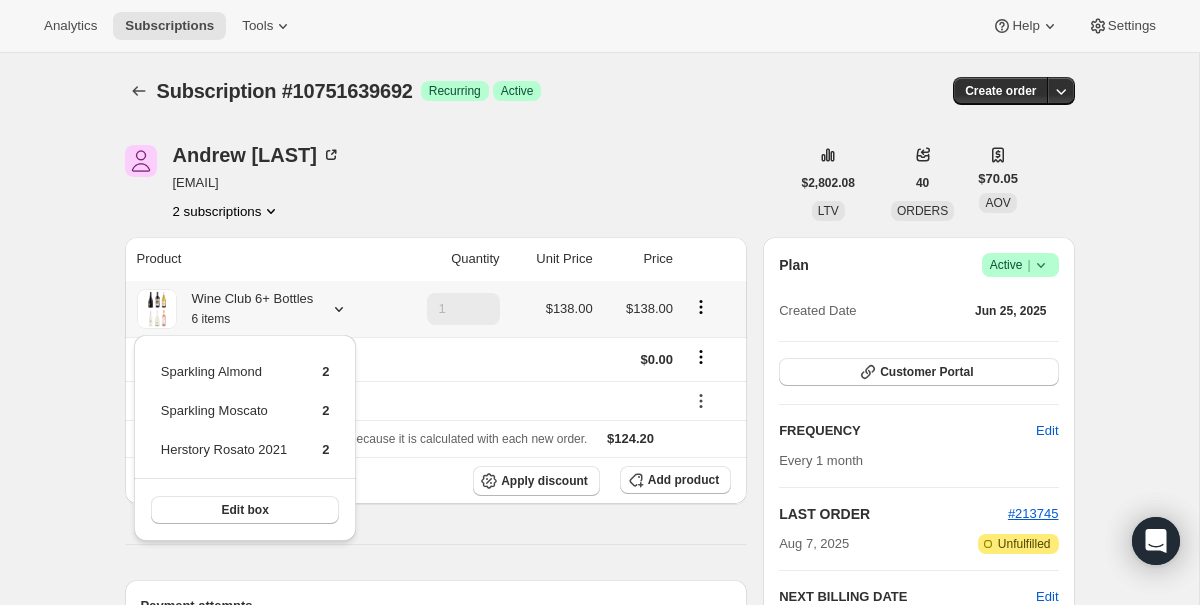 click 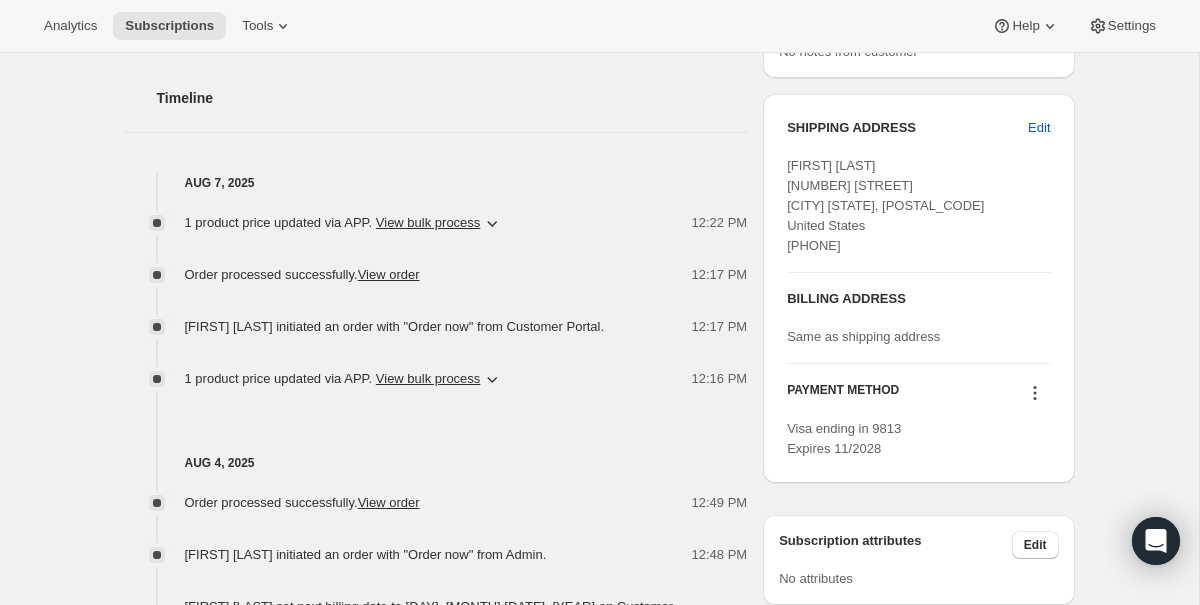 scroll, scrollTop: 768, scrollLeft: 0, axis: vertical 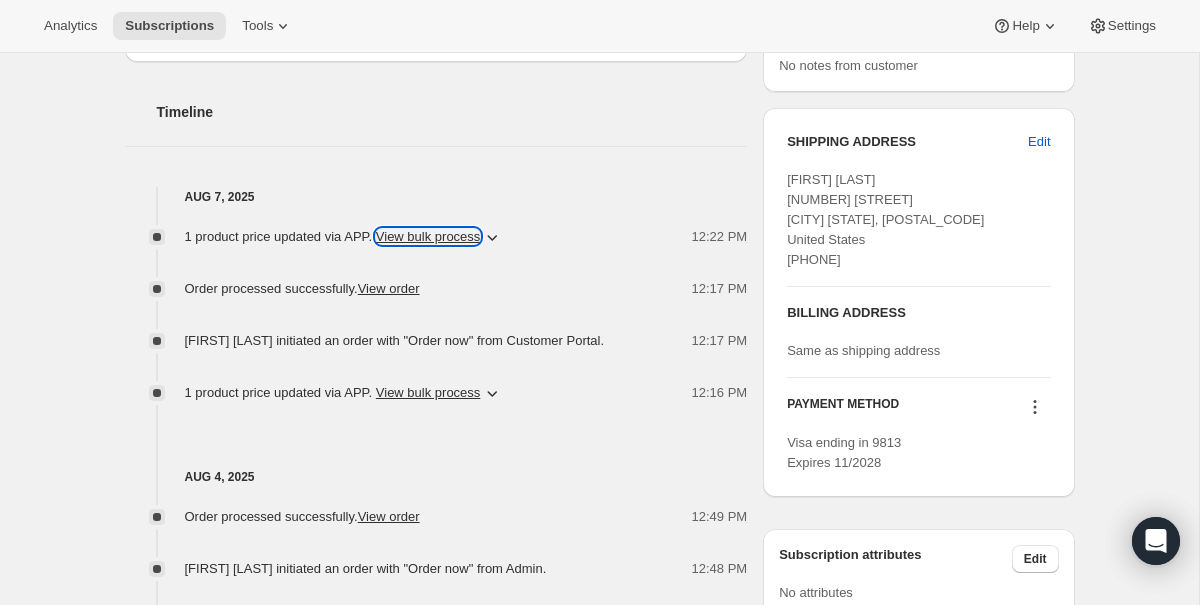 click on "View bulk process" at bounding box center (428, 236) 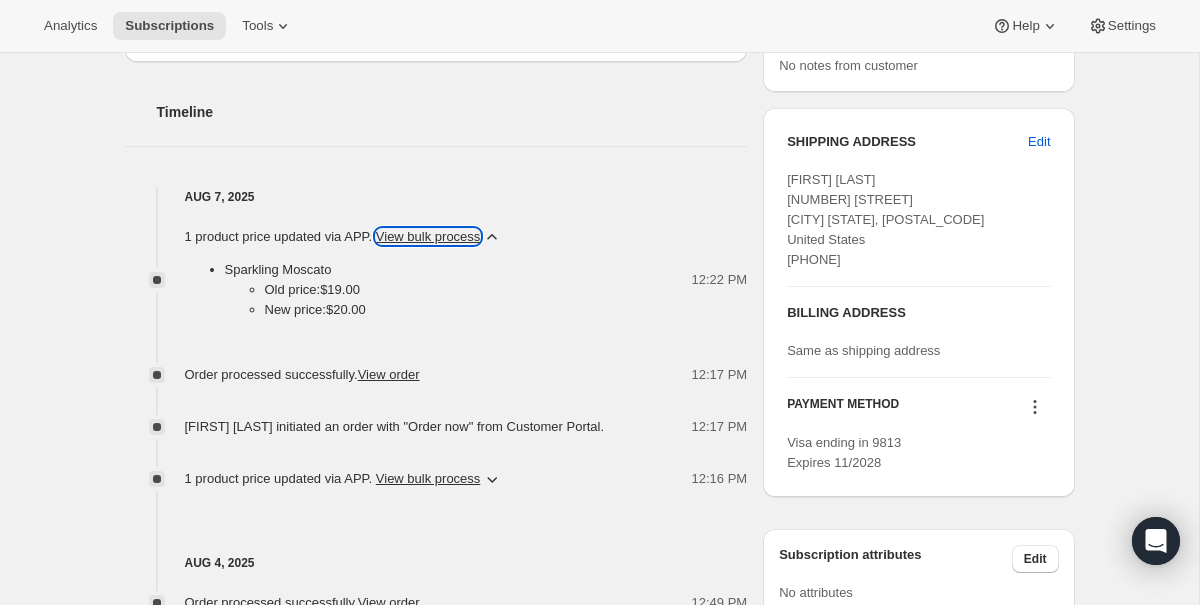 type 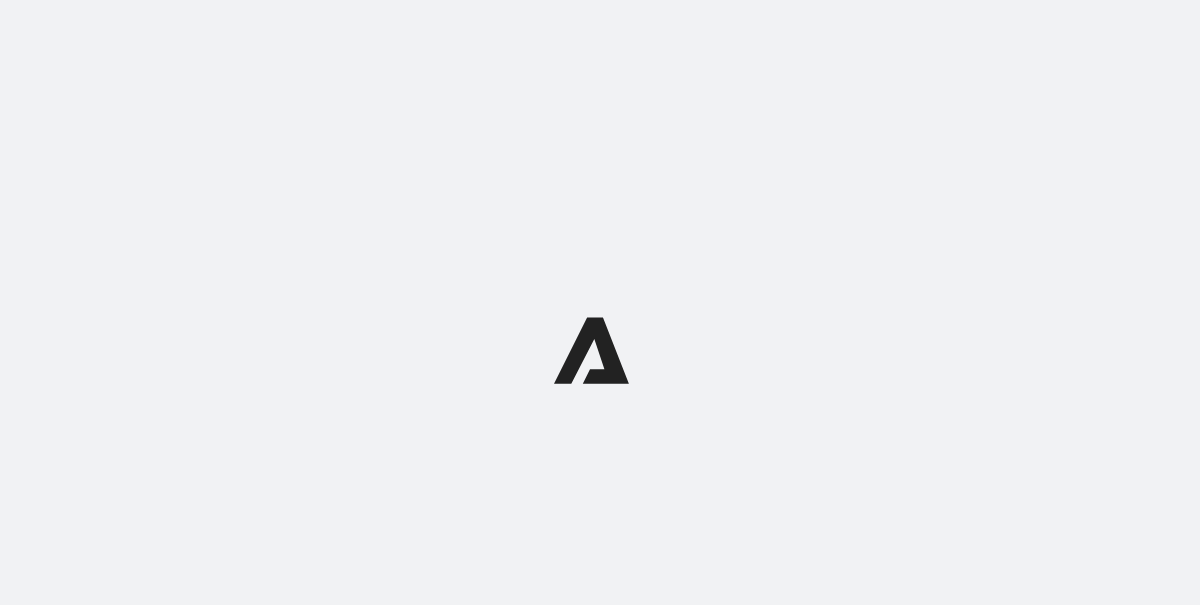 scroll, scrollTop: 0, scrollLeft: 0, axis: both 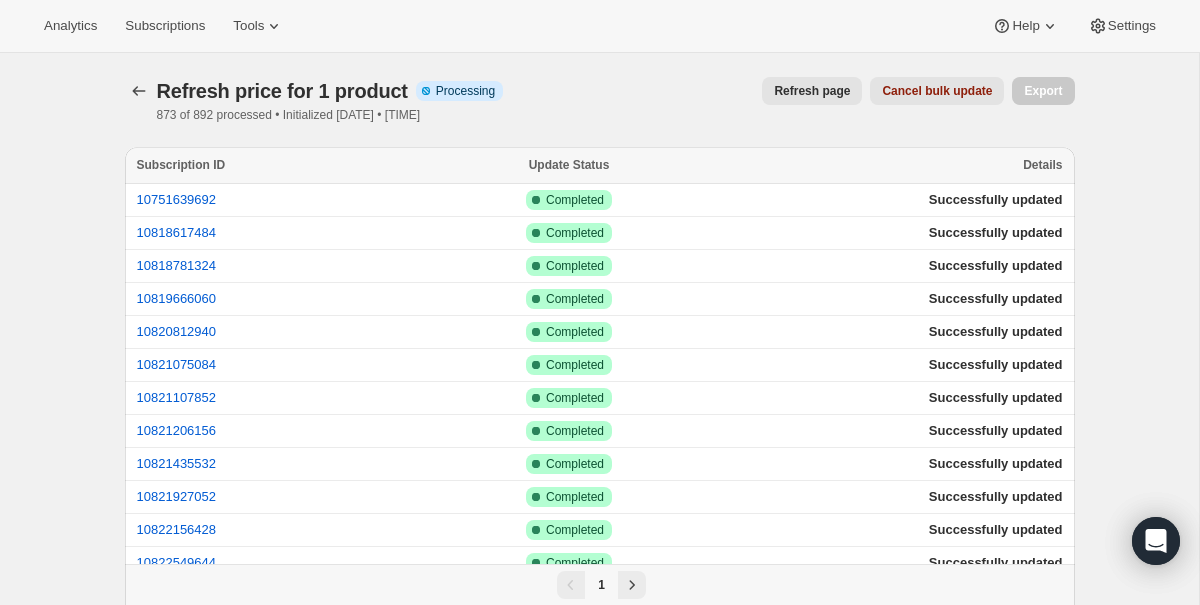 click on "Refresh page Cancel bulk update" at bounding box center (761, 91) 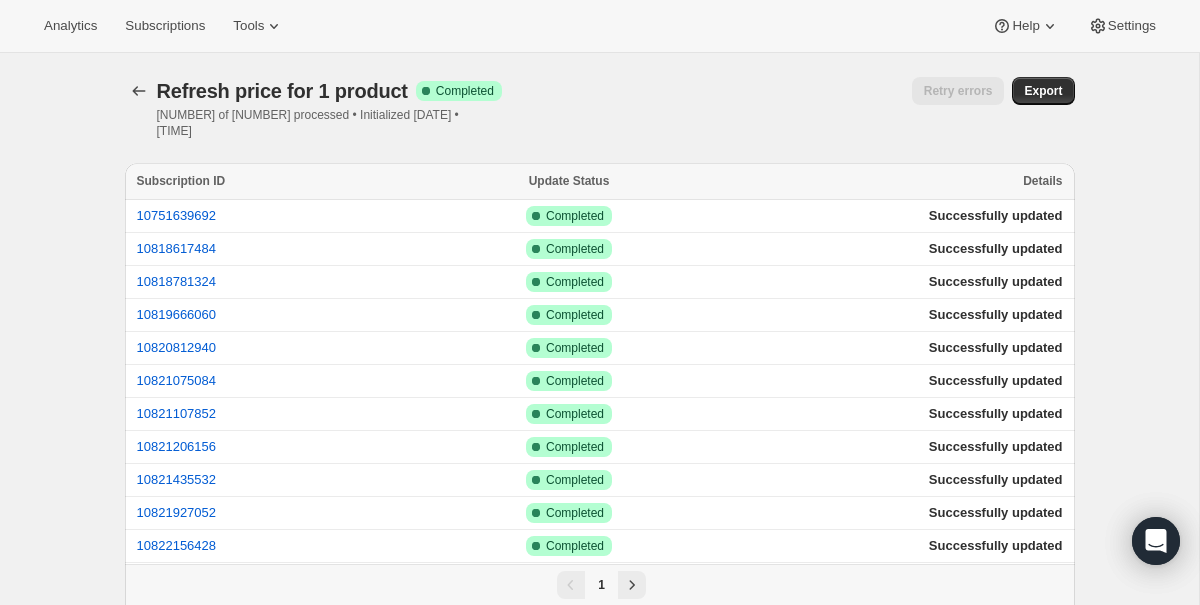 scroll, scrollTop: 0, scrollLeft: 0, axis: both 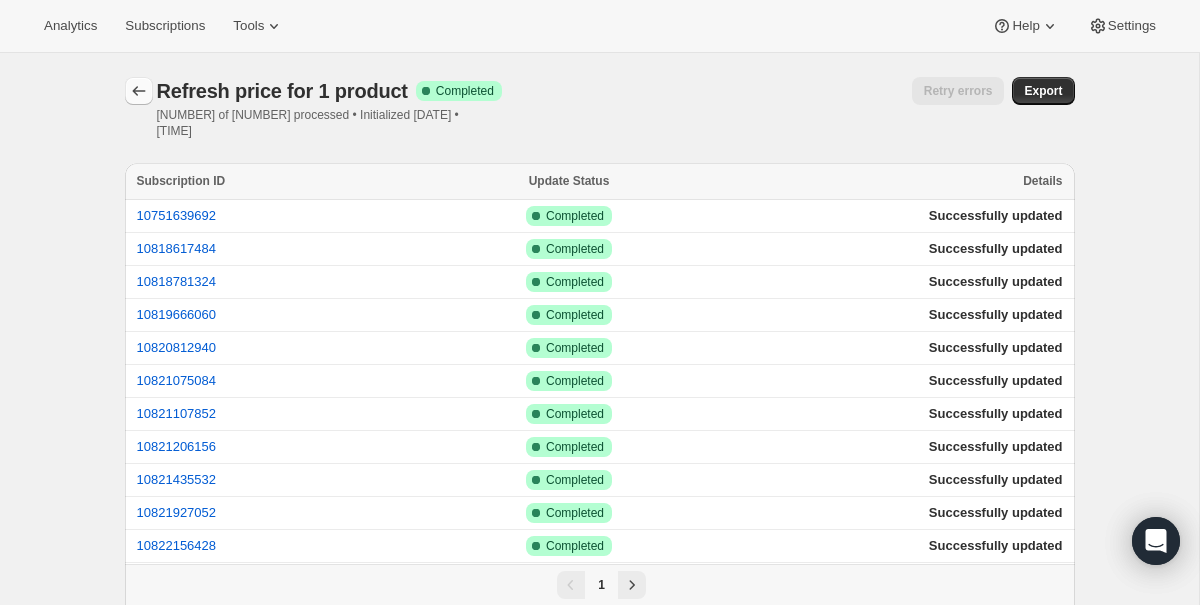 click 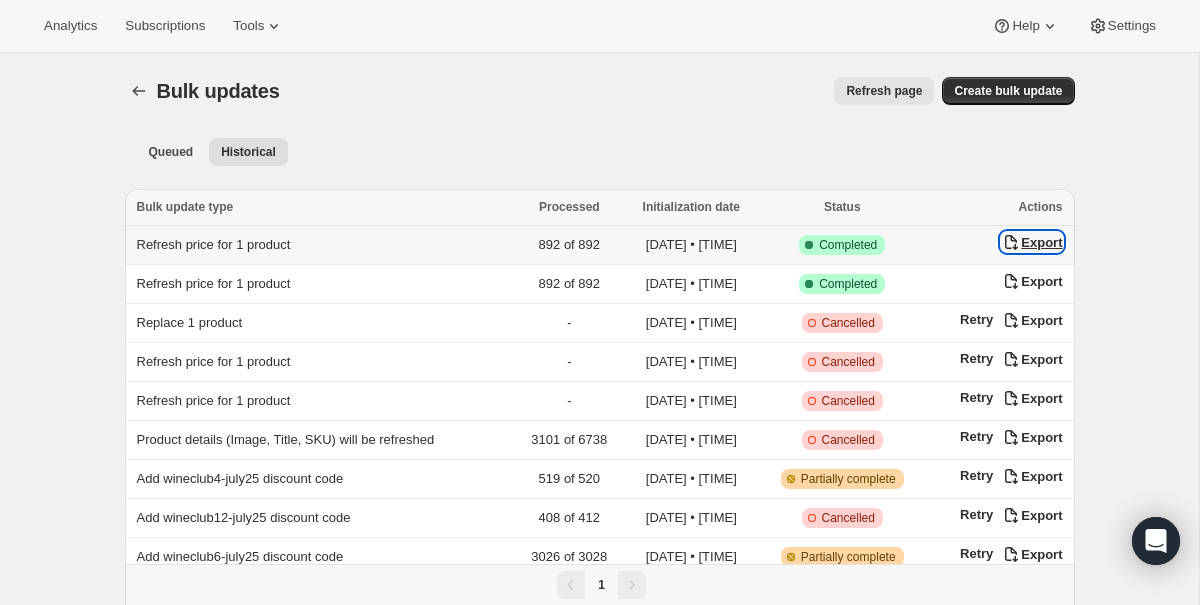 click on "Export" at bounding box center [1031, 242] 